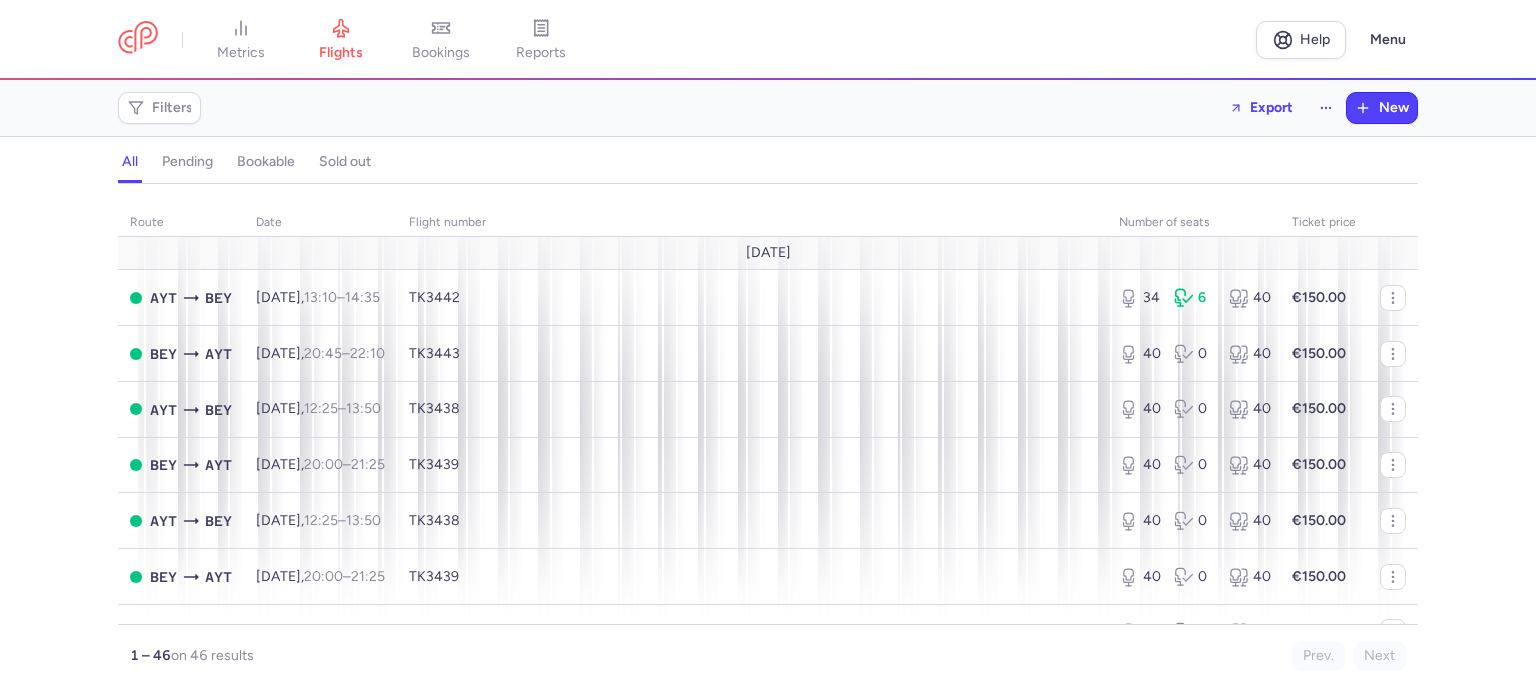 scroll, scrollTop: 0, scrollLeft: 0, axis: both 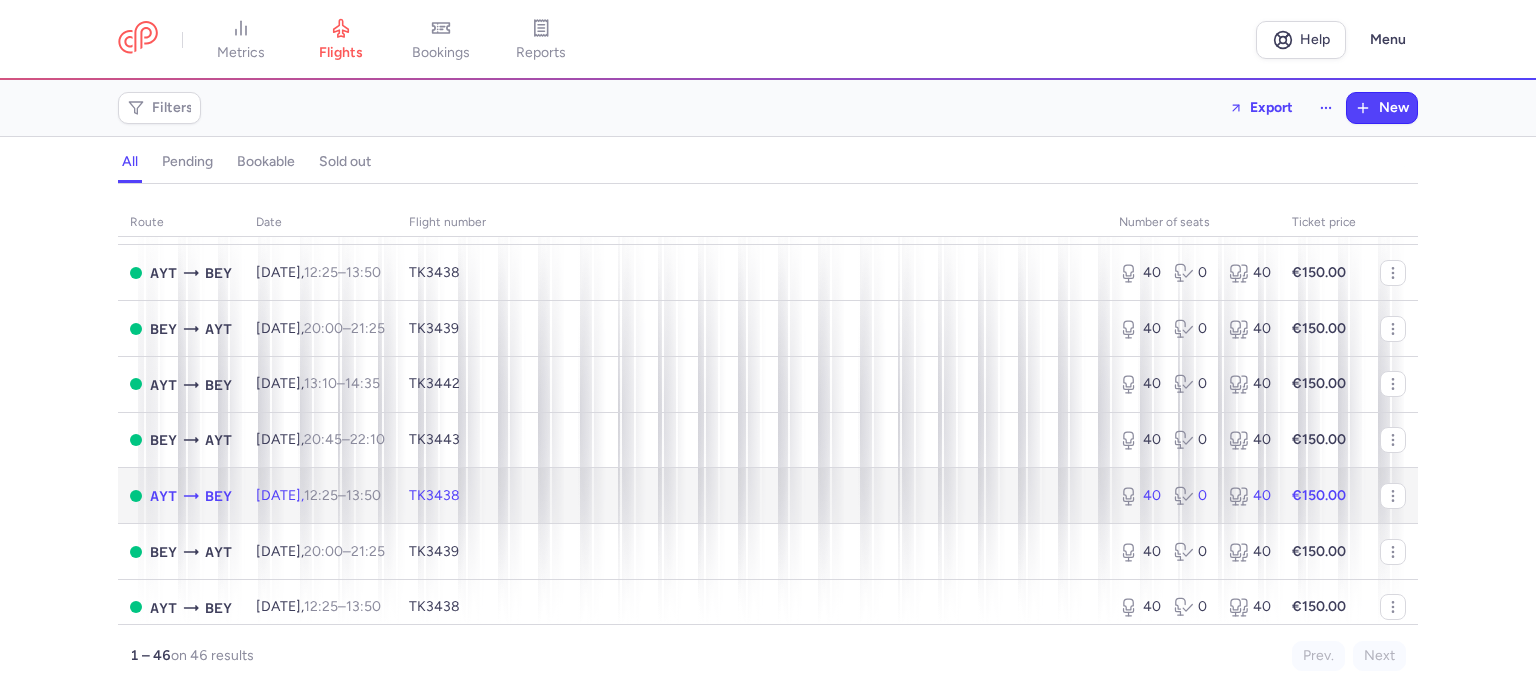 click on "TK3438" at bounding box center [752, 496] 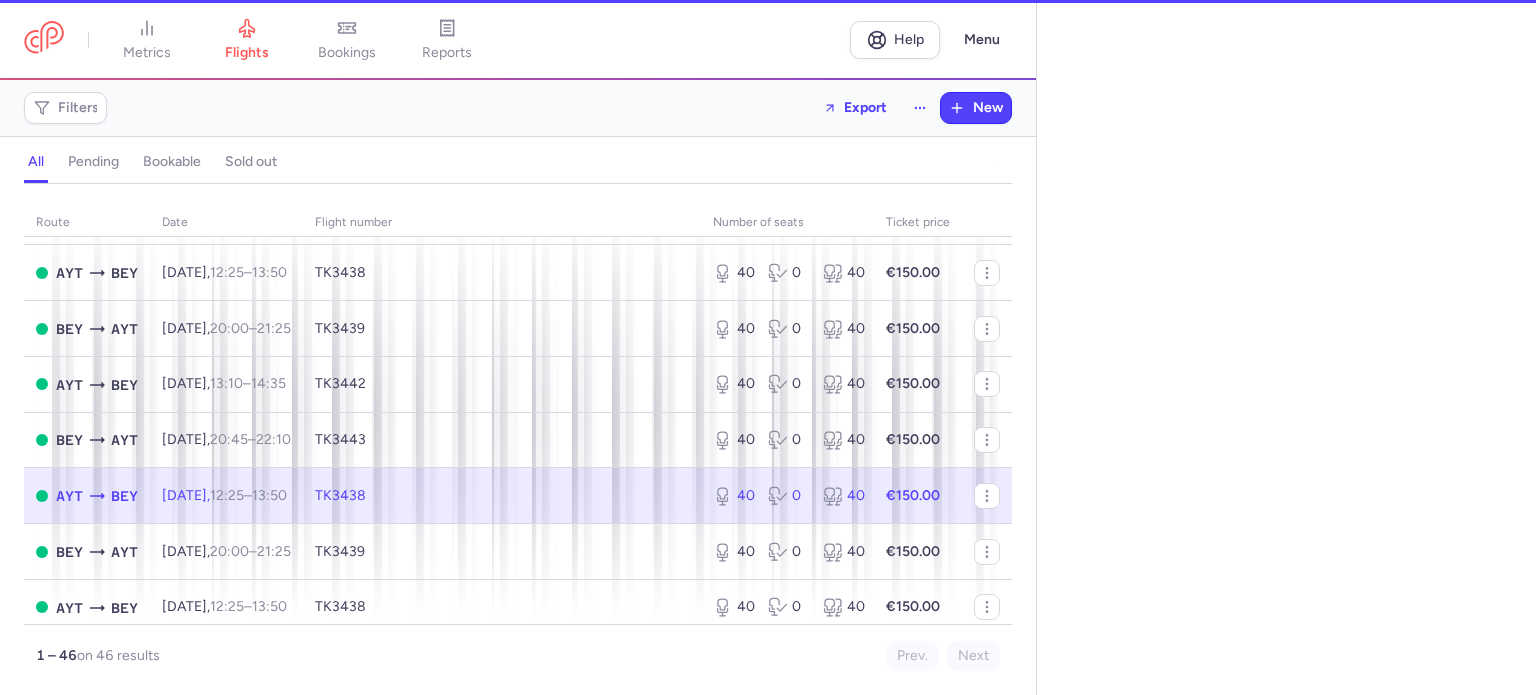 select on "days" 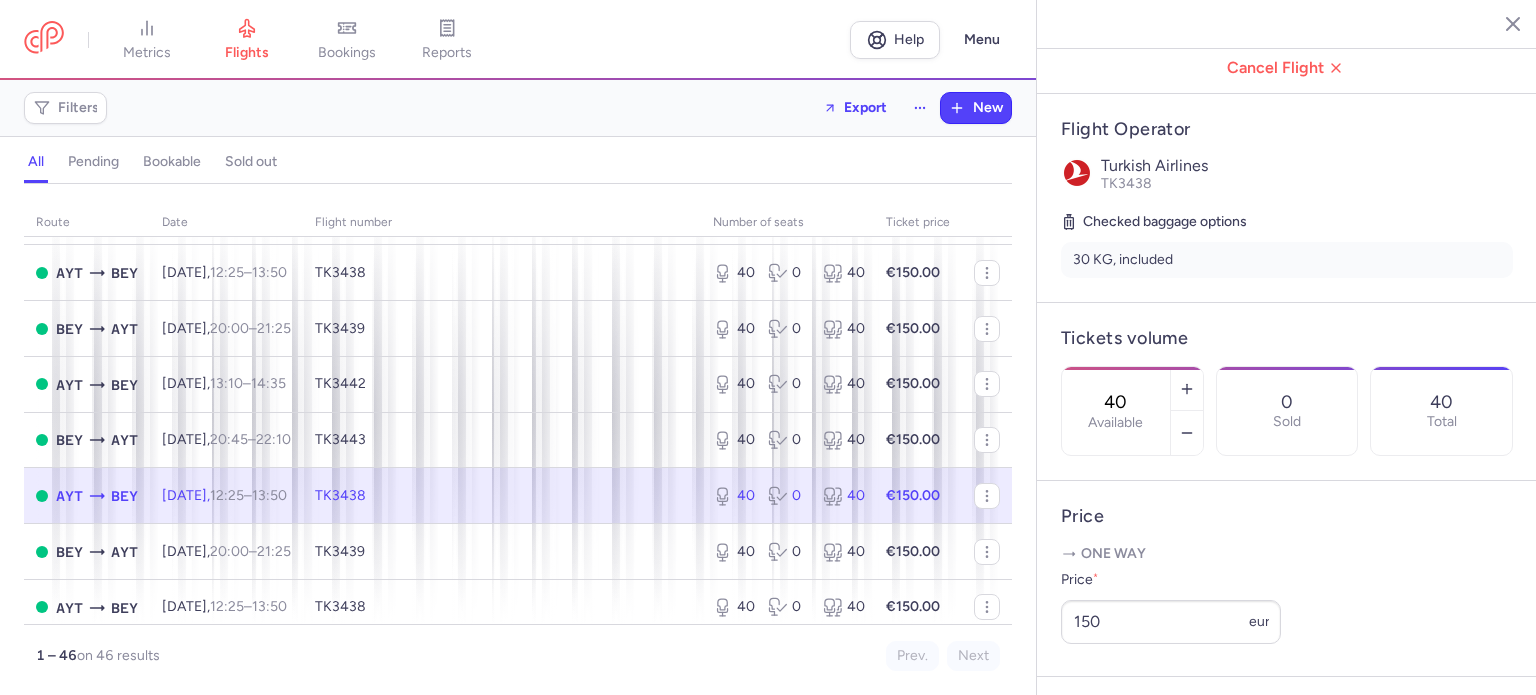scroll, scrollTop: 340, scrollLeft: 0, axis: vertical 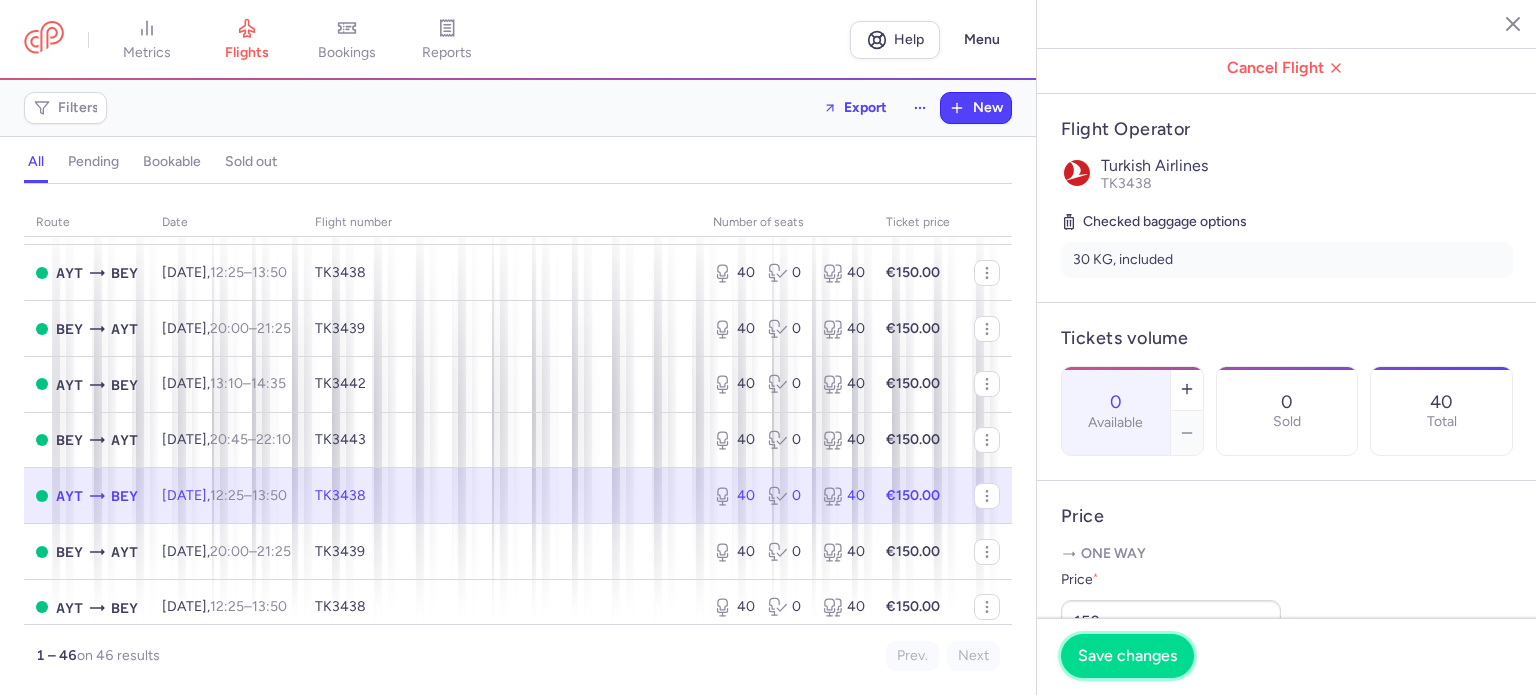 click on "Save changes" at bounding box center (1127, 656) 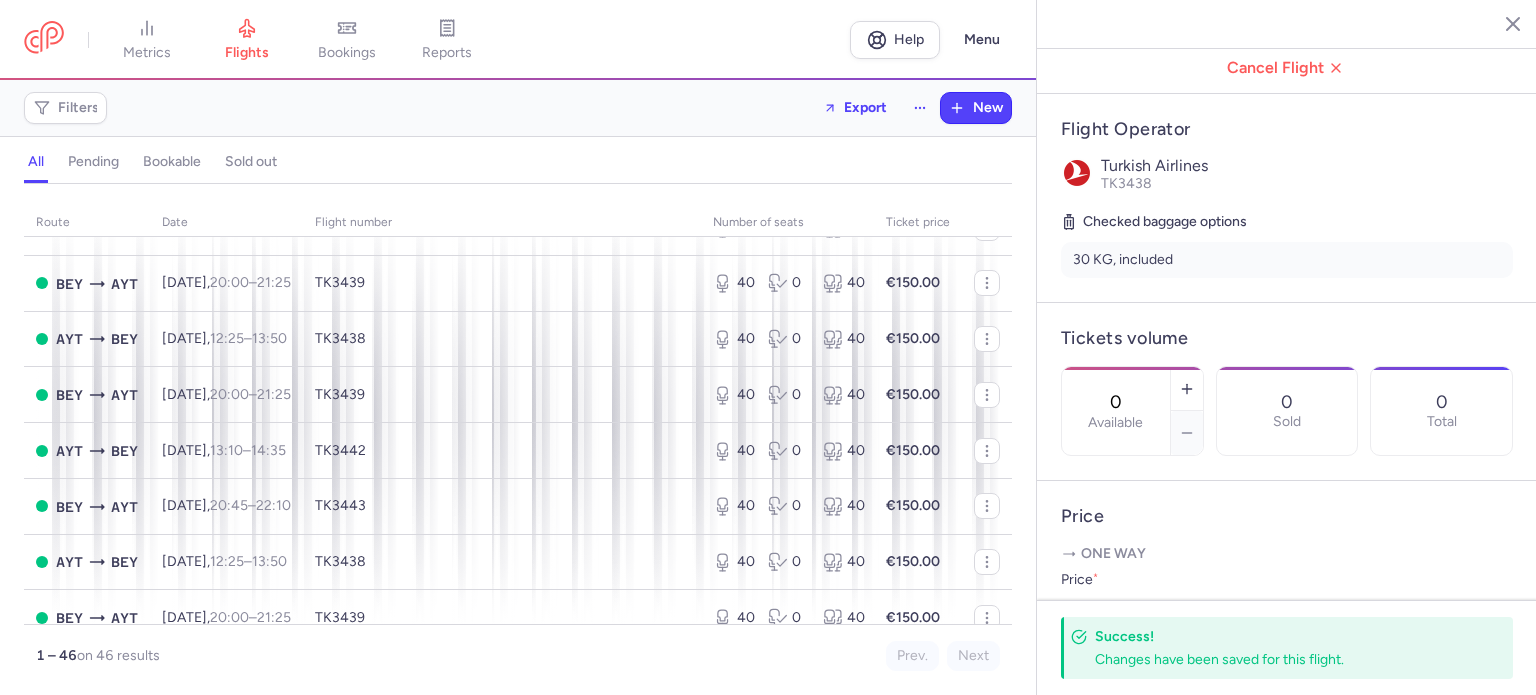 scroll, scrollTop: 2256, scrollLeft: 0, axis: vertical 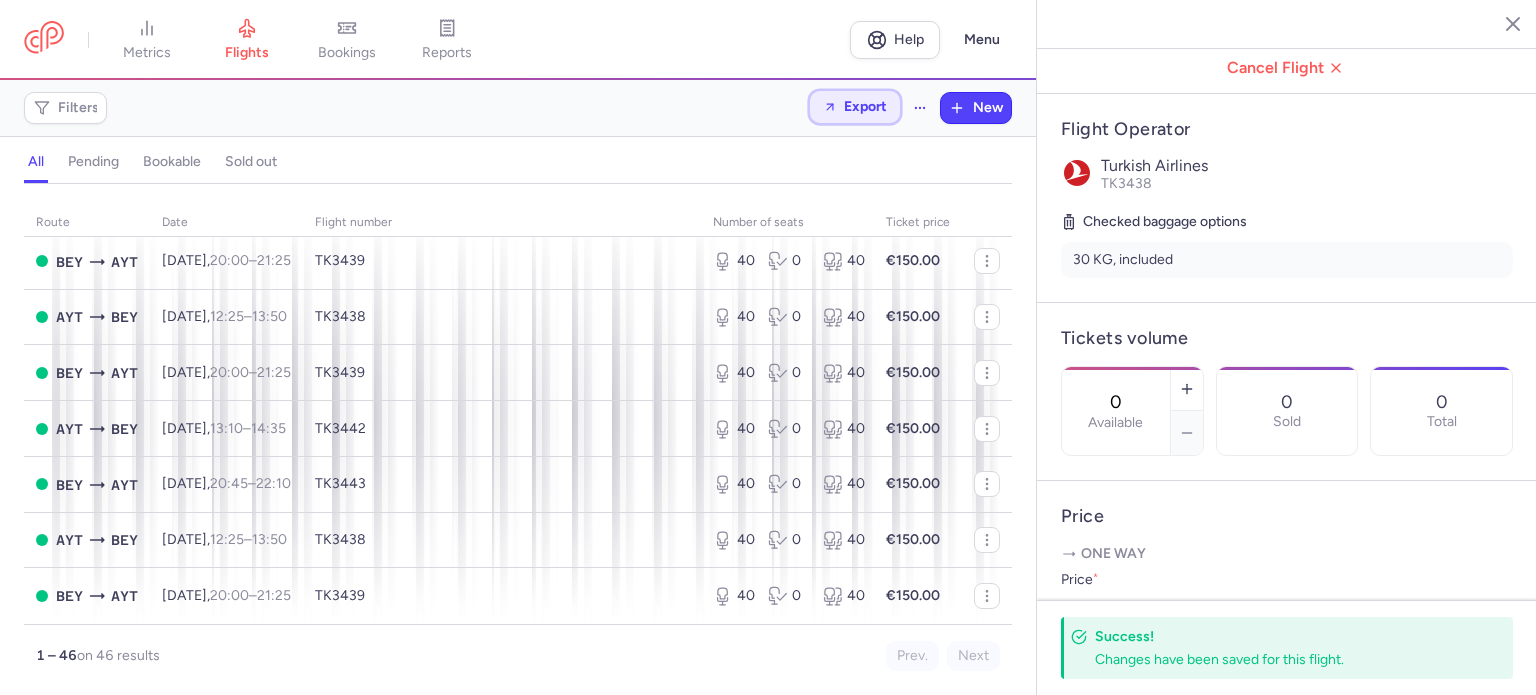 click on "Export" at bounding box center (865, 106) 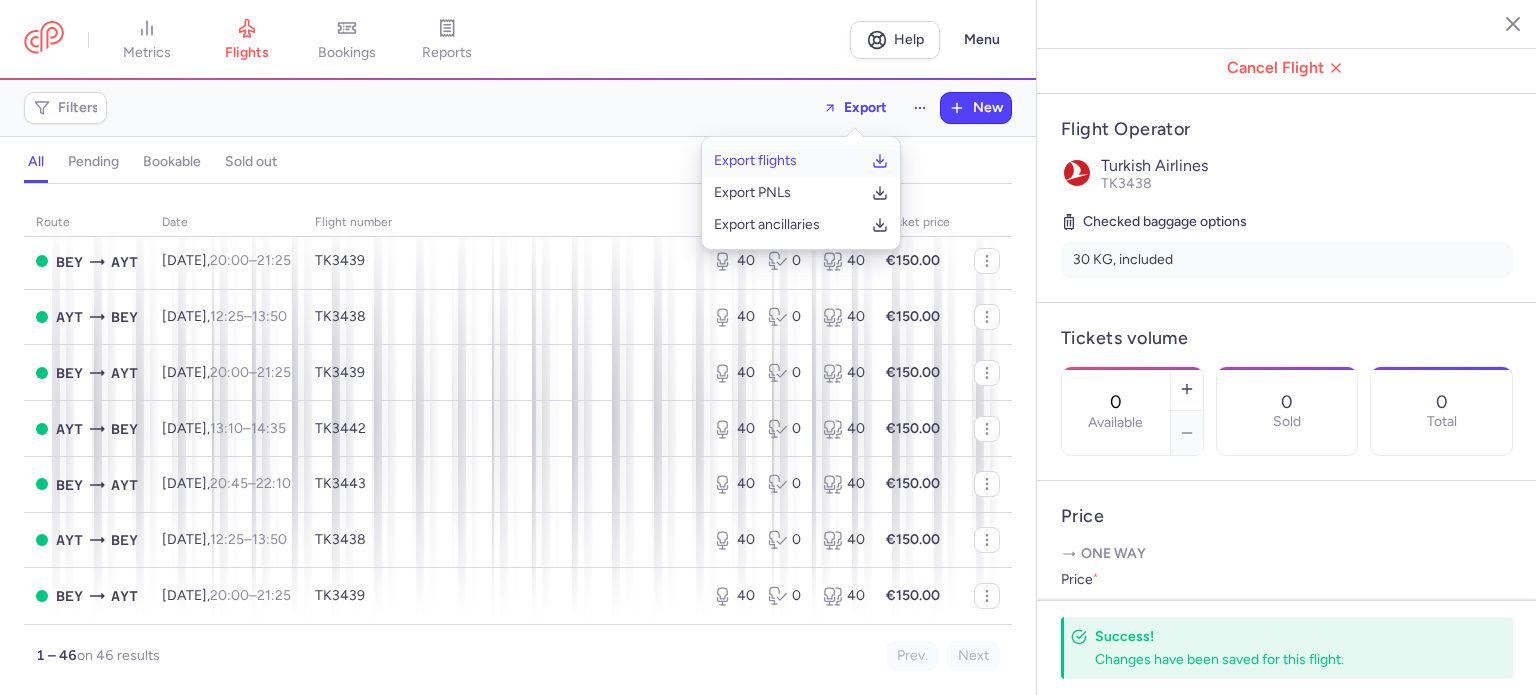 click on "Export flights" at bounding box center (755, 161) 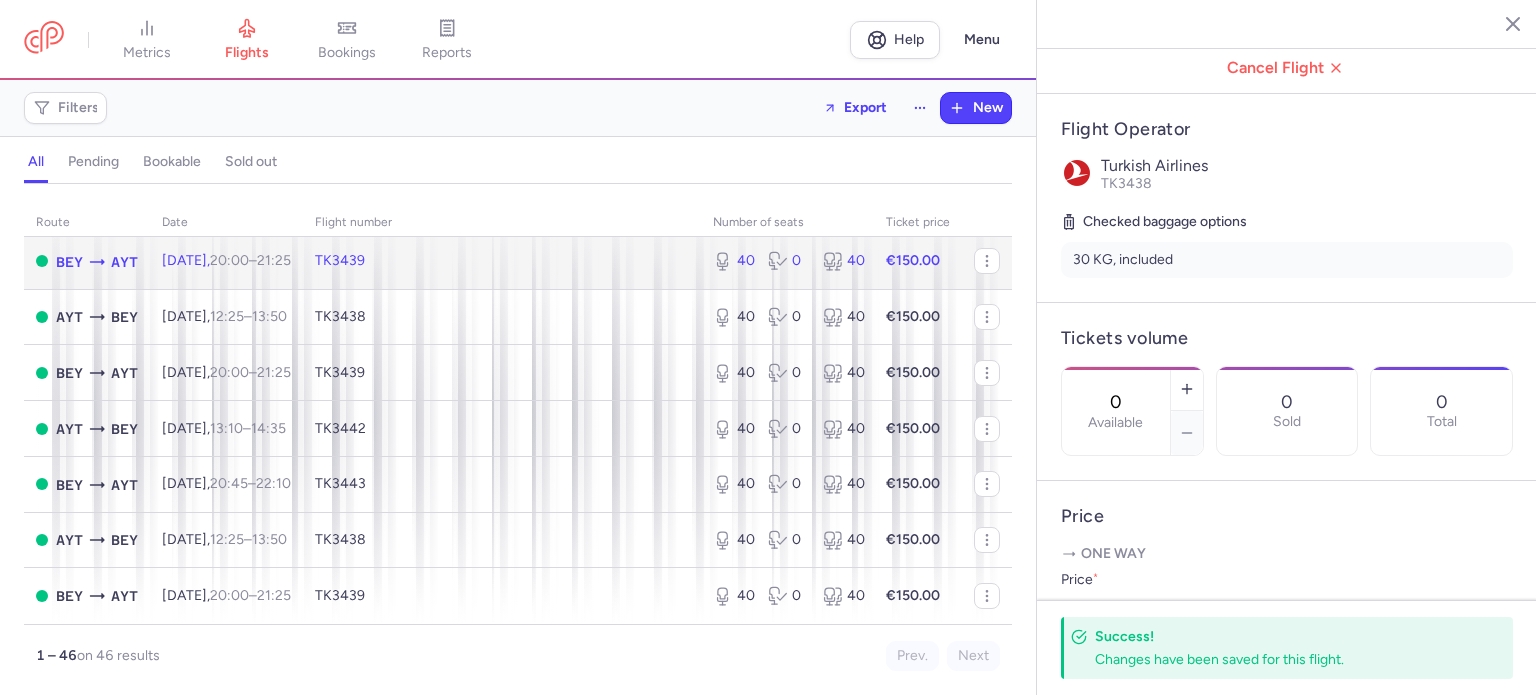 click on "TK3439" at bounding box center (502, 261) 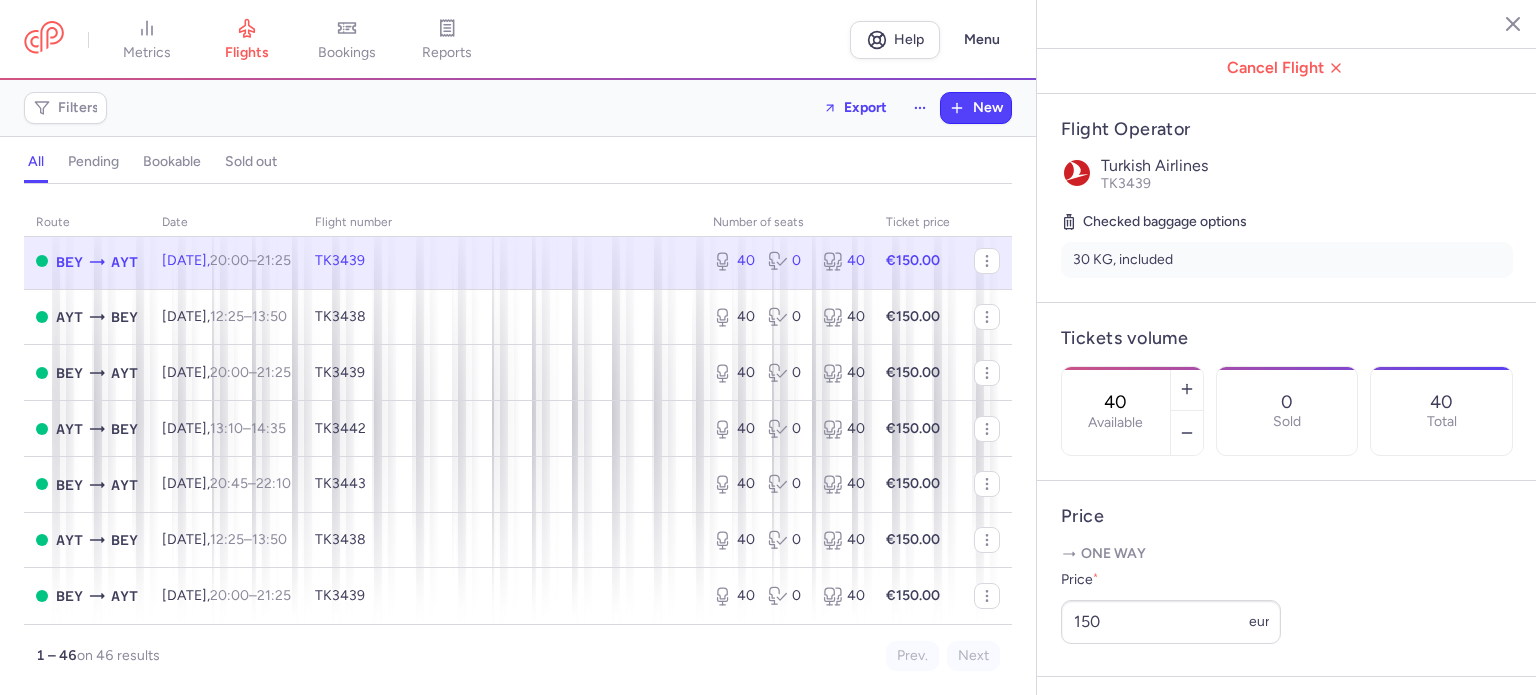click on "40" at bounding box center [1116, 402] 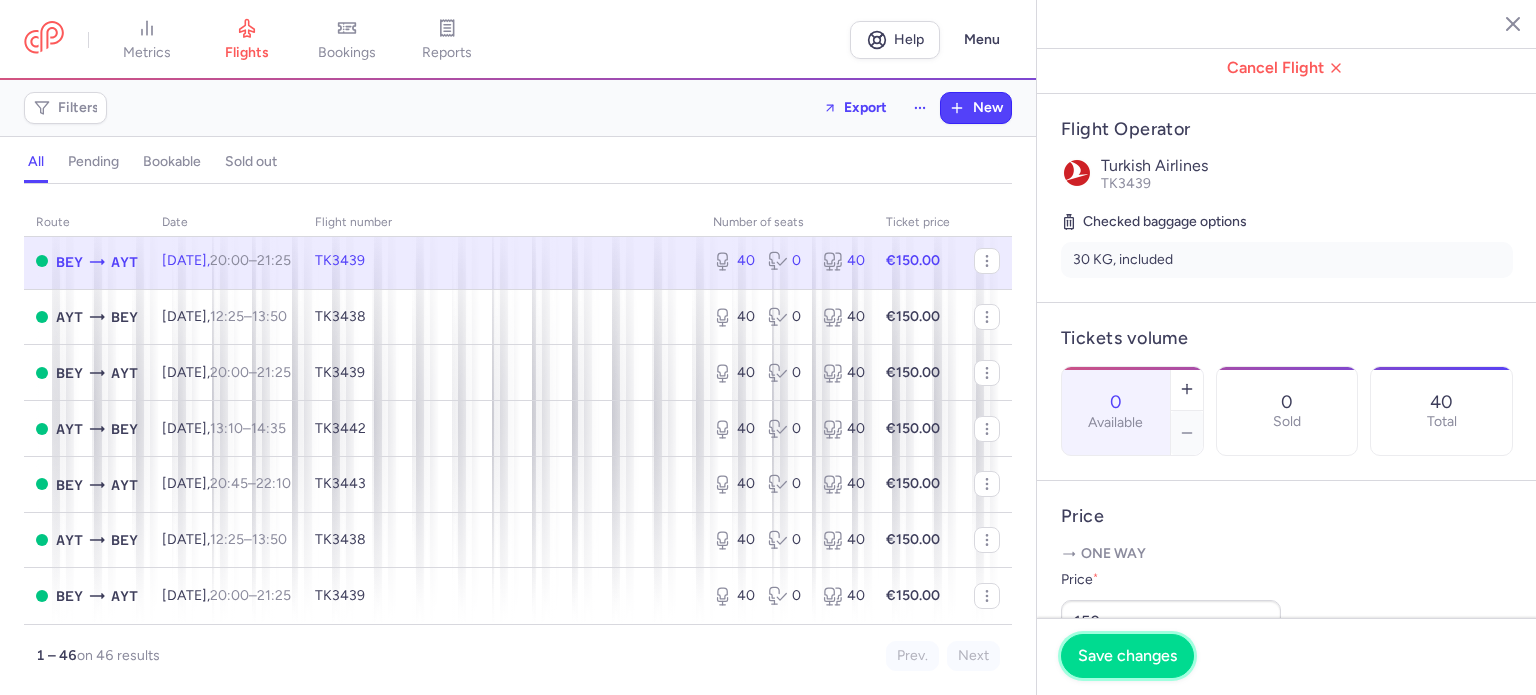 click on "Save changes" at bounding box center [1127, 656] 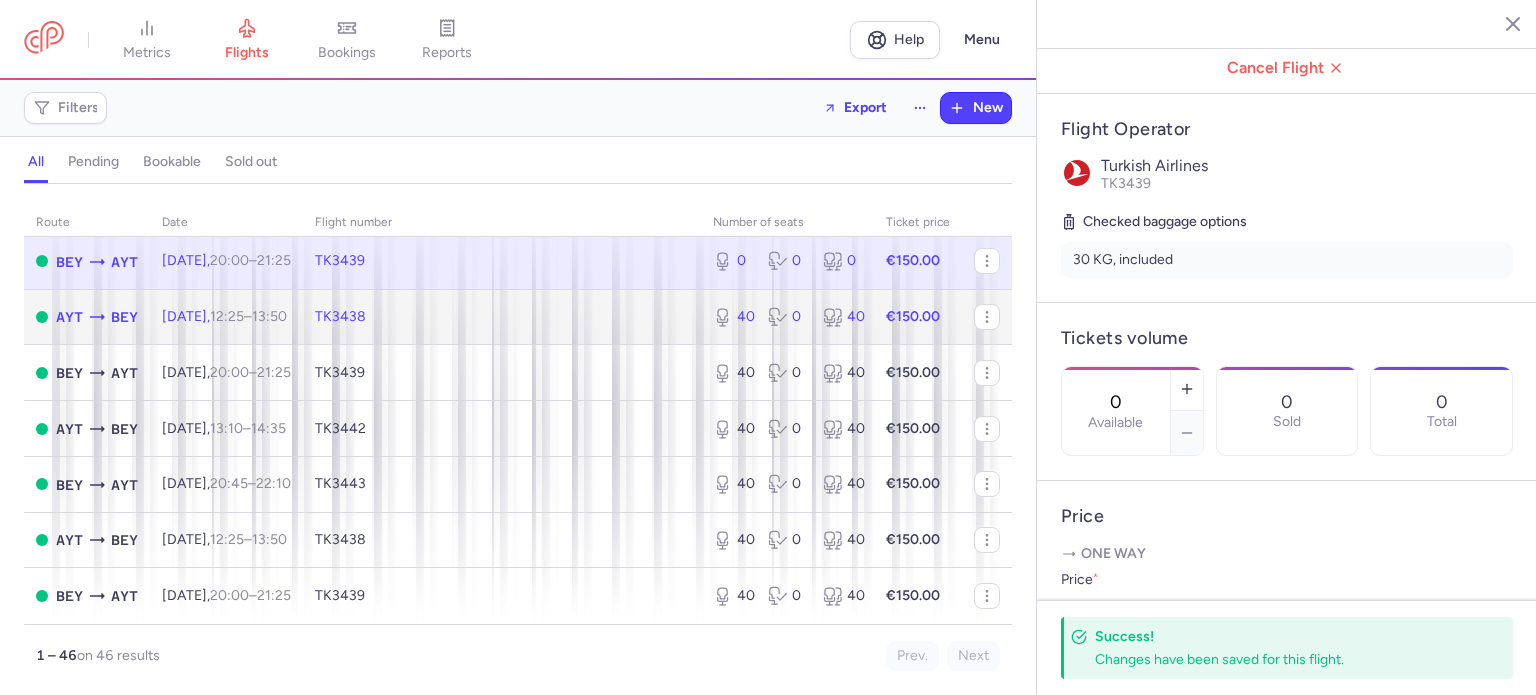 click on "TK3438" at bounding box center [502, 317] 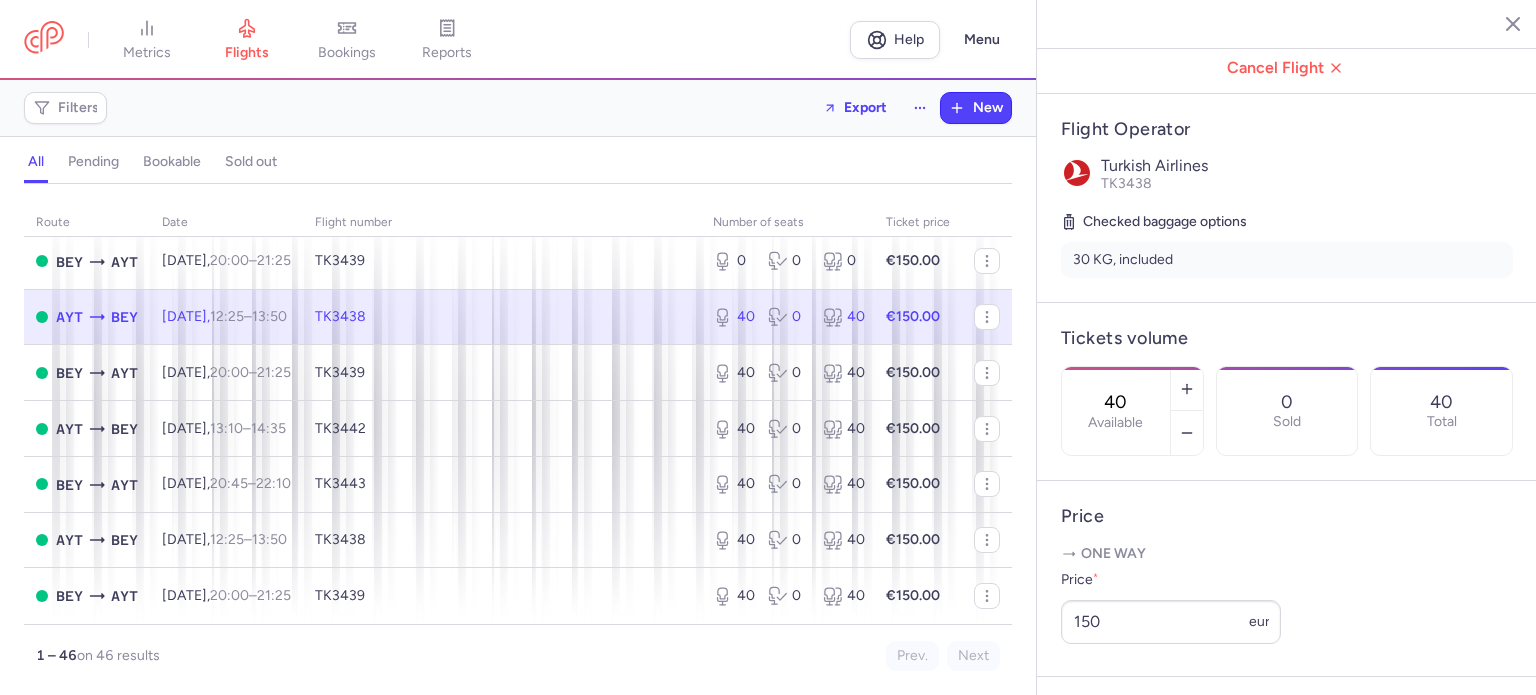 click on "40" at bounding box center [1116, 402] 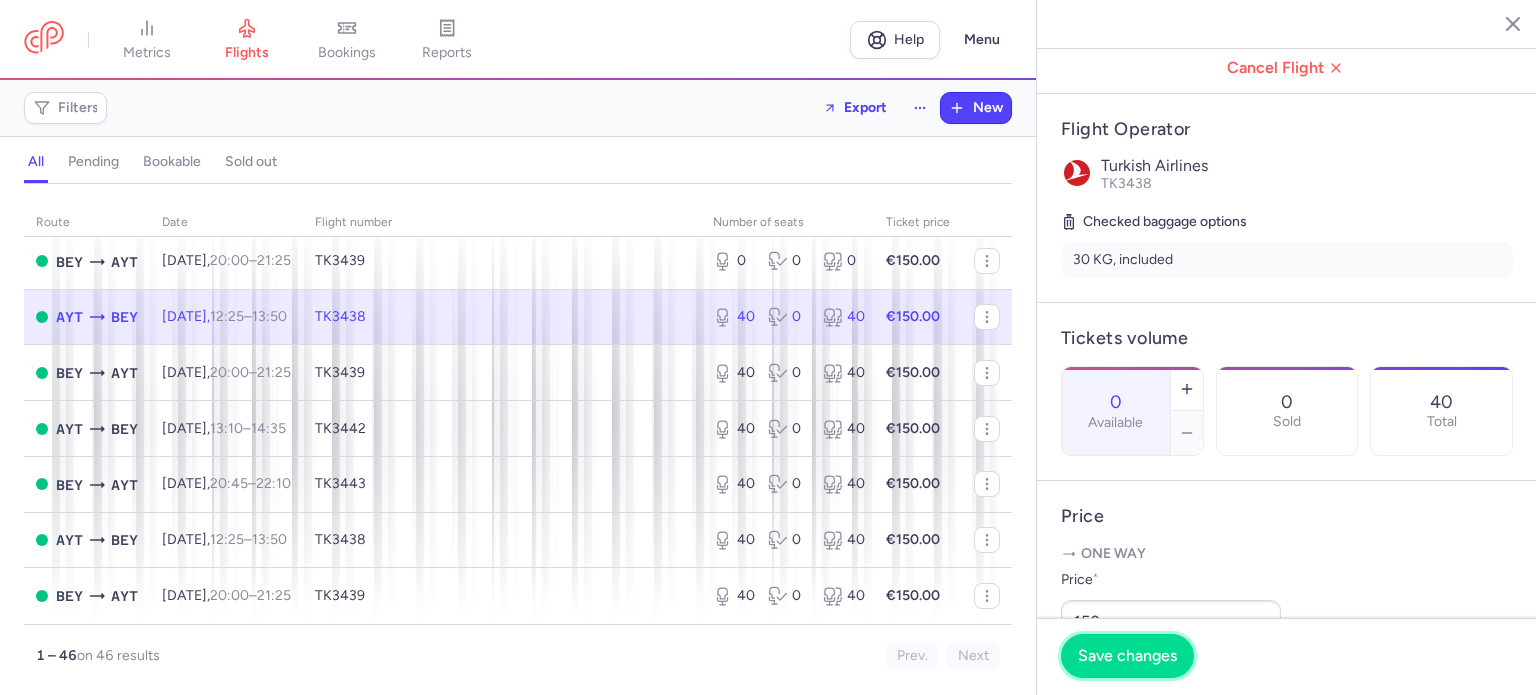 click on "Save changes" at bounding box center [1127, 656] 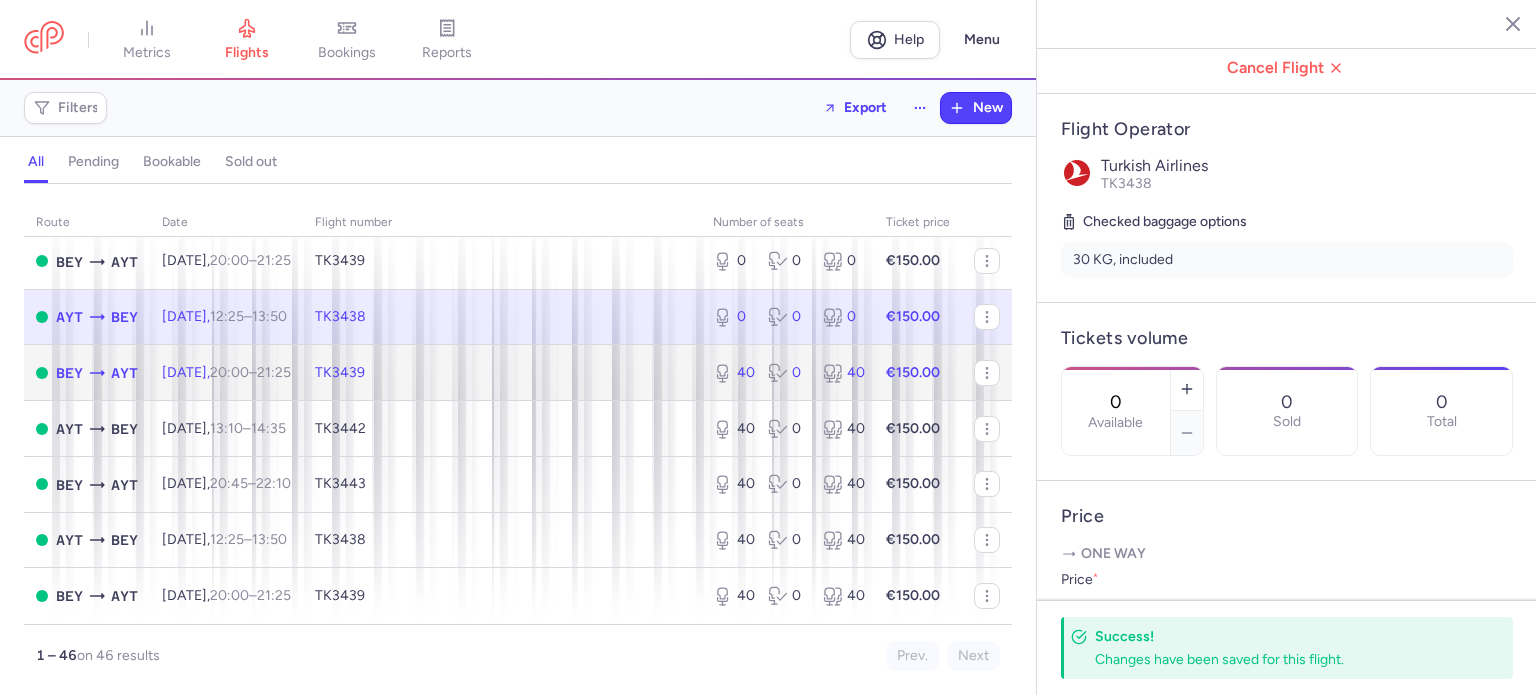 click on "TK3439" at bounding box center [502, 373] 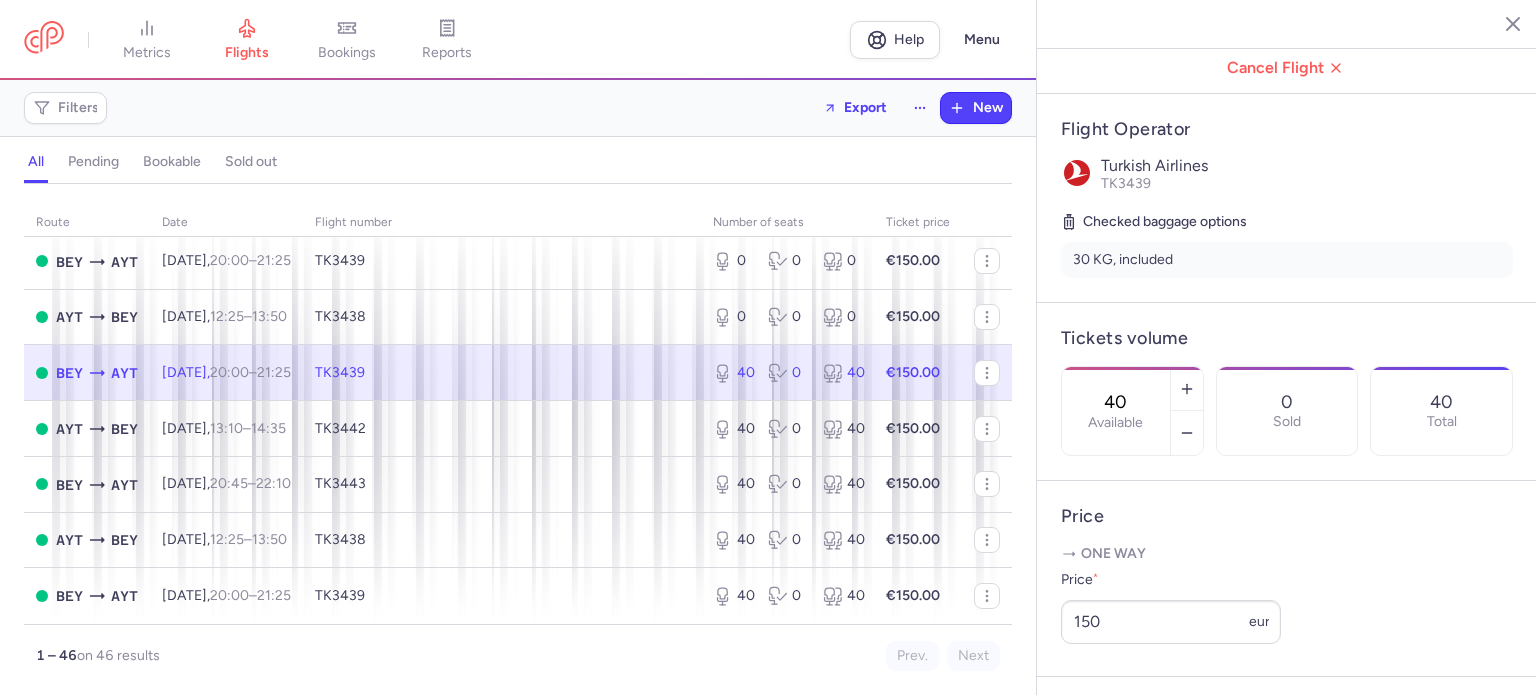 click on "40" at bounding box center [1116, 402] 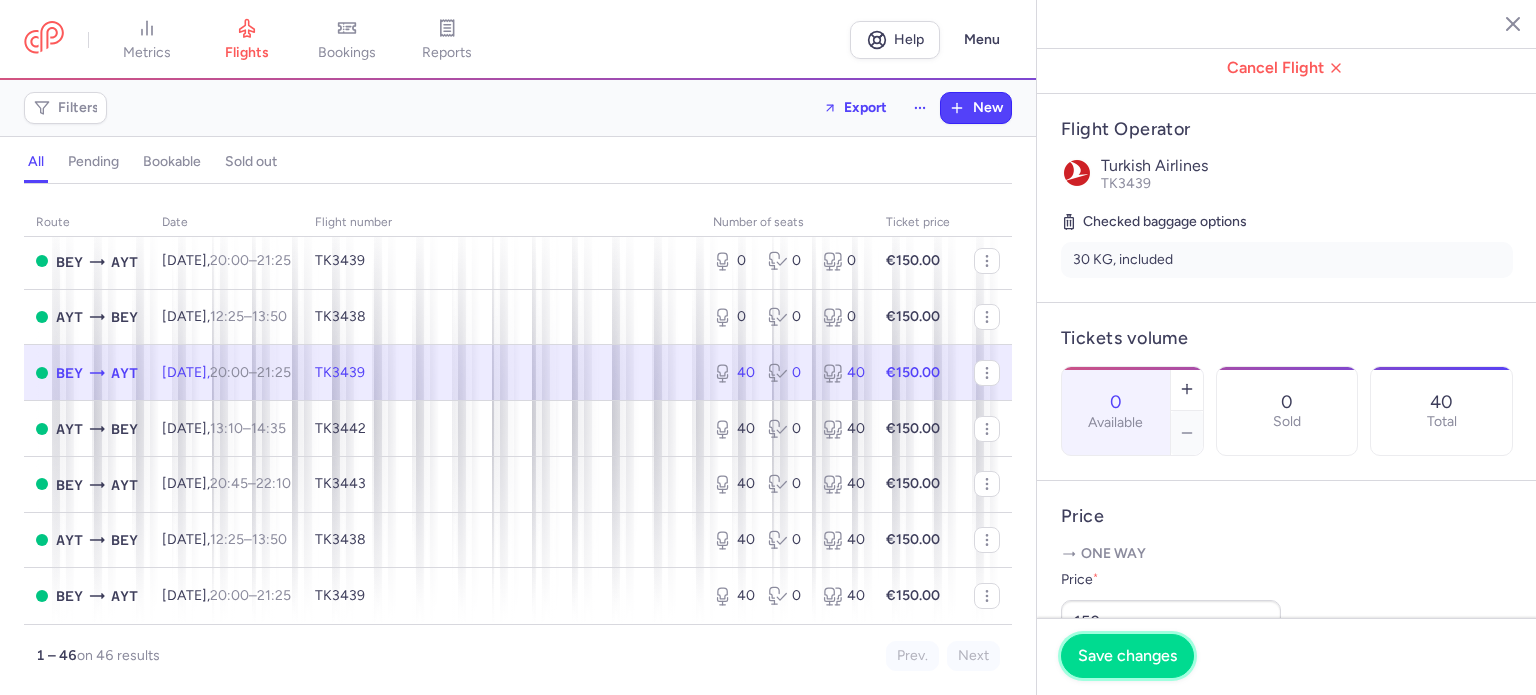 click on "Save changes" at bounding box center (1127, 656) 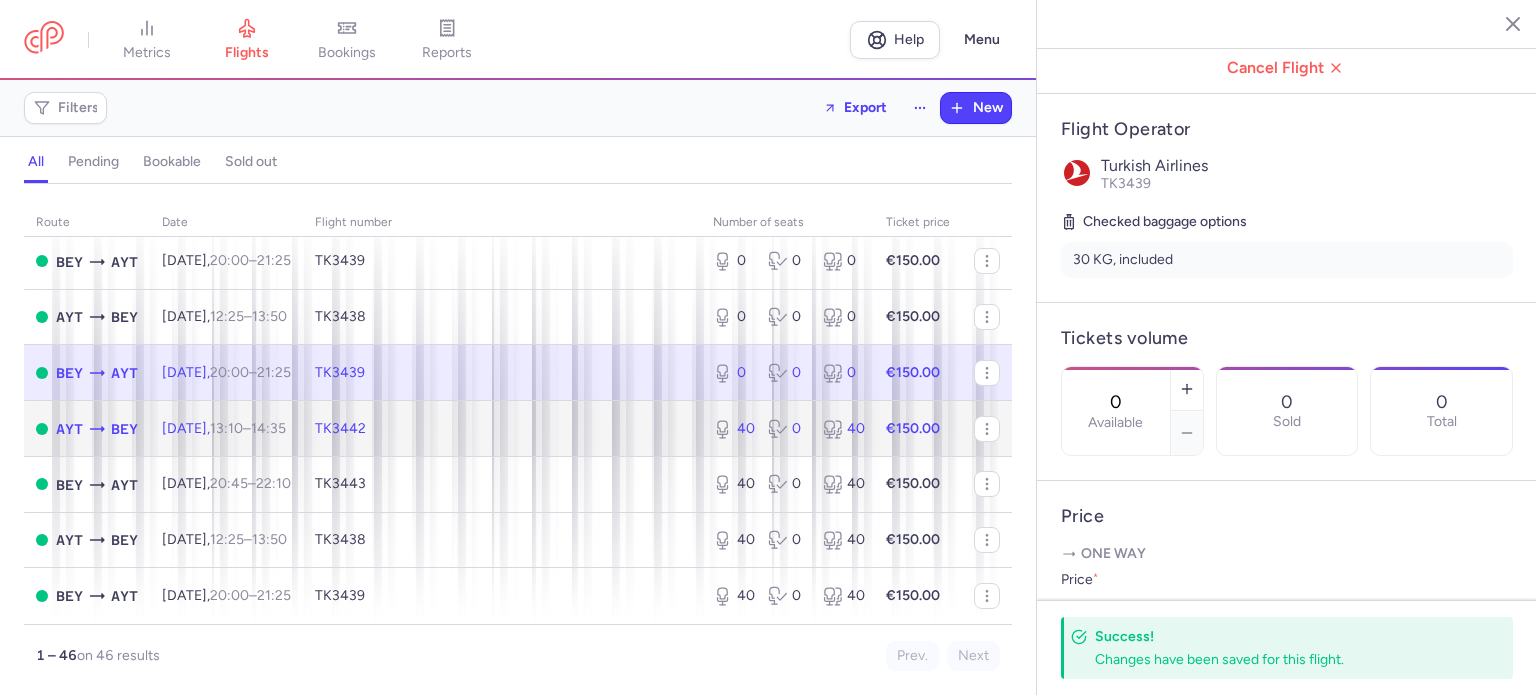 click on "TK3442" at bounding box center [502, 429] 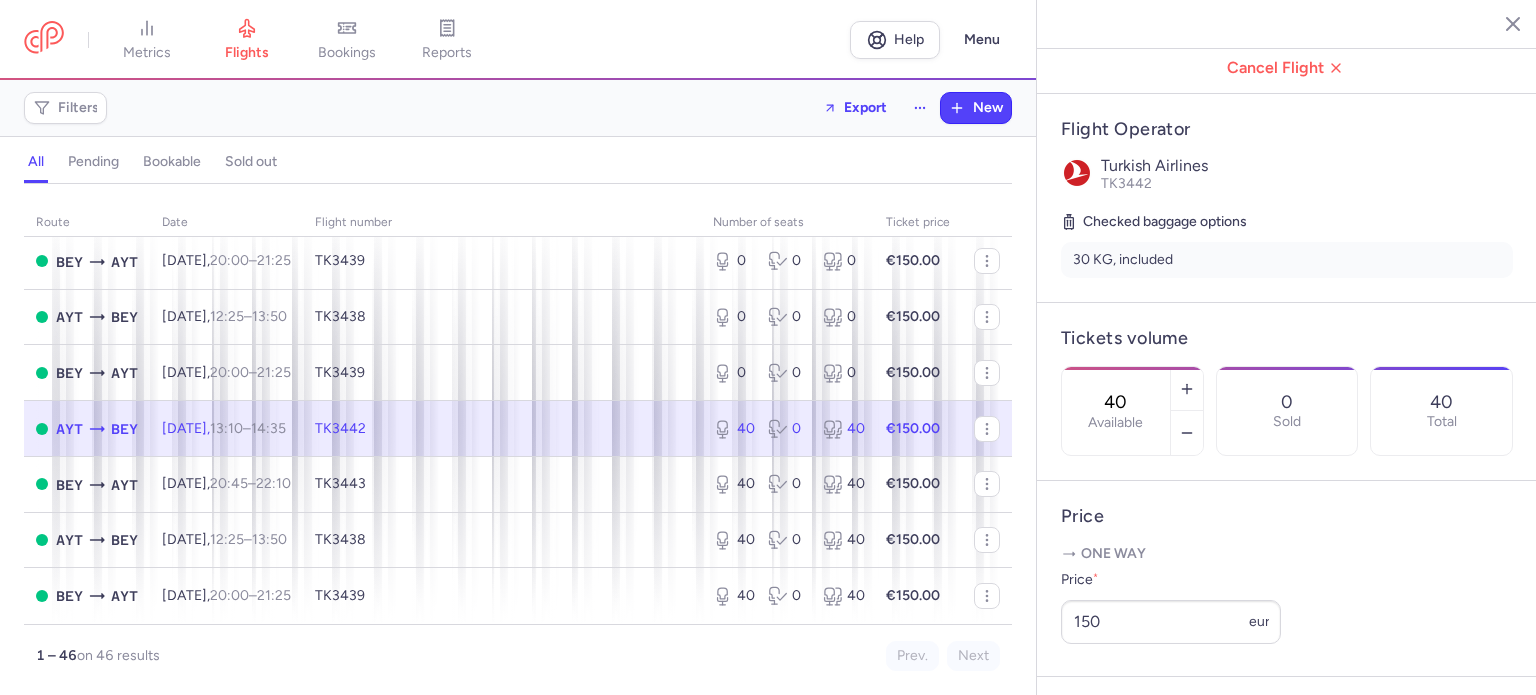 click on "40" at bounding box center [1116, 402] 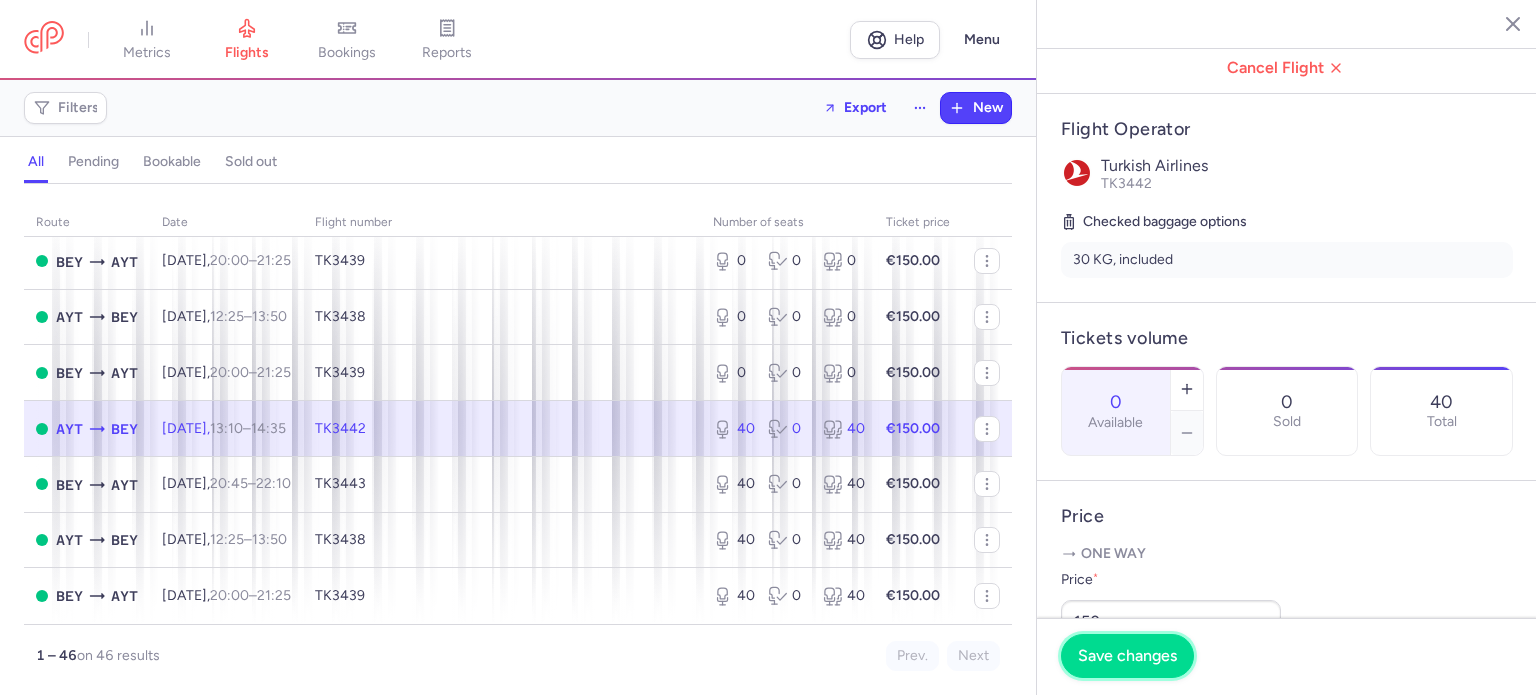 click on "Save changes" at bounding box center [1127, 656] 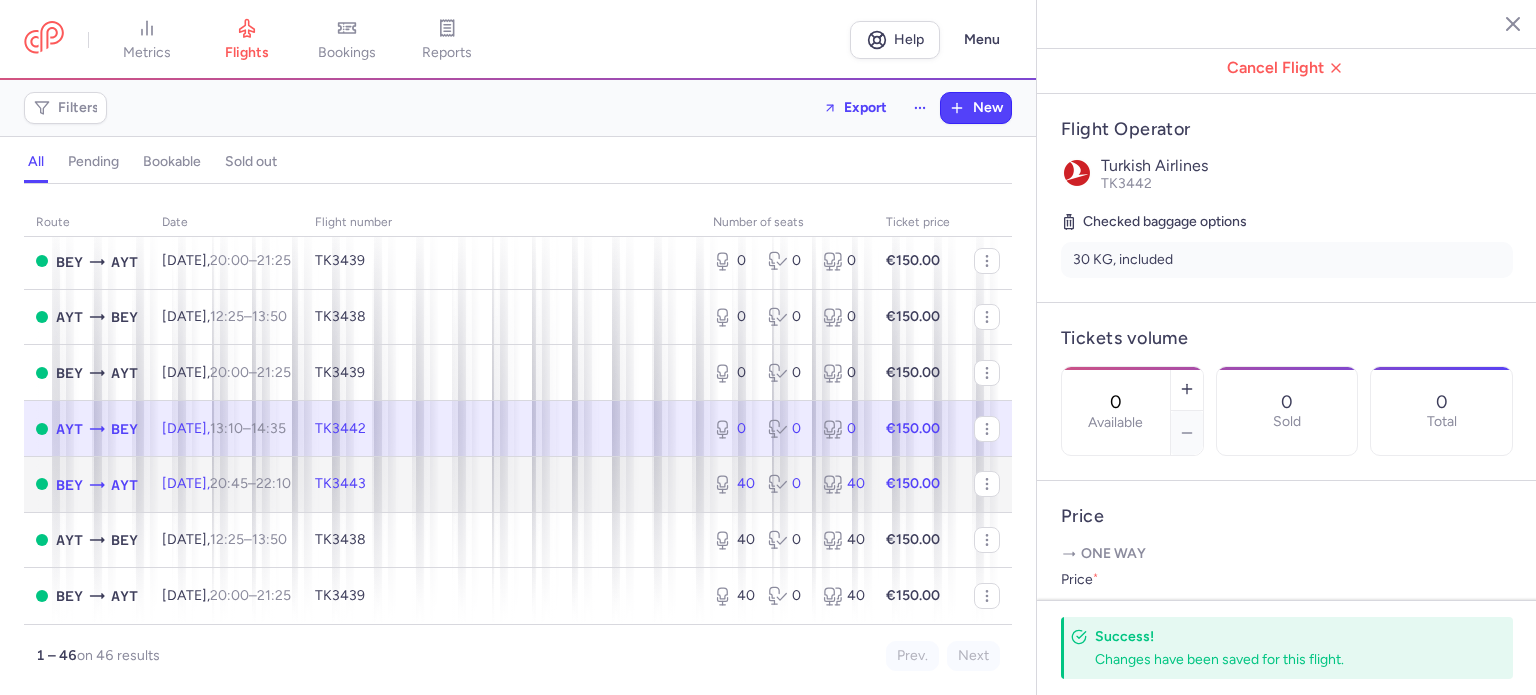 click on "TK3443" at bounding box center [502, 484] 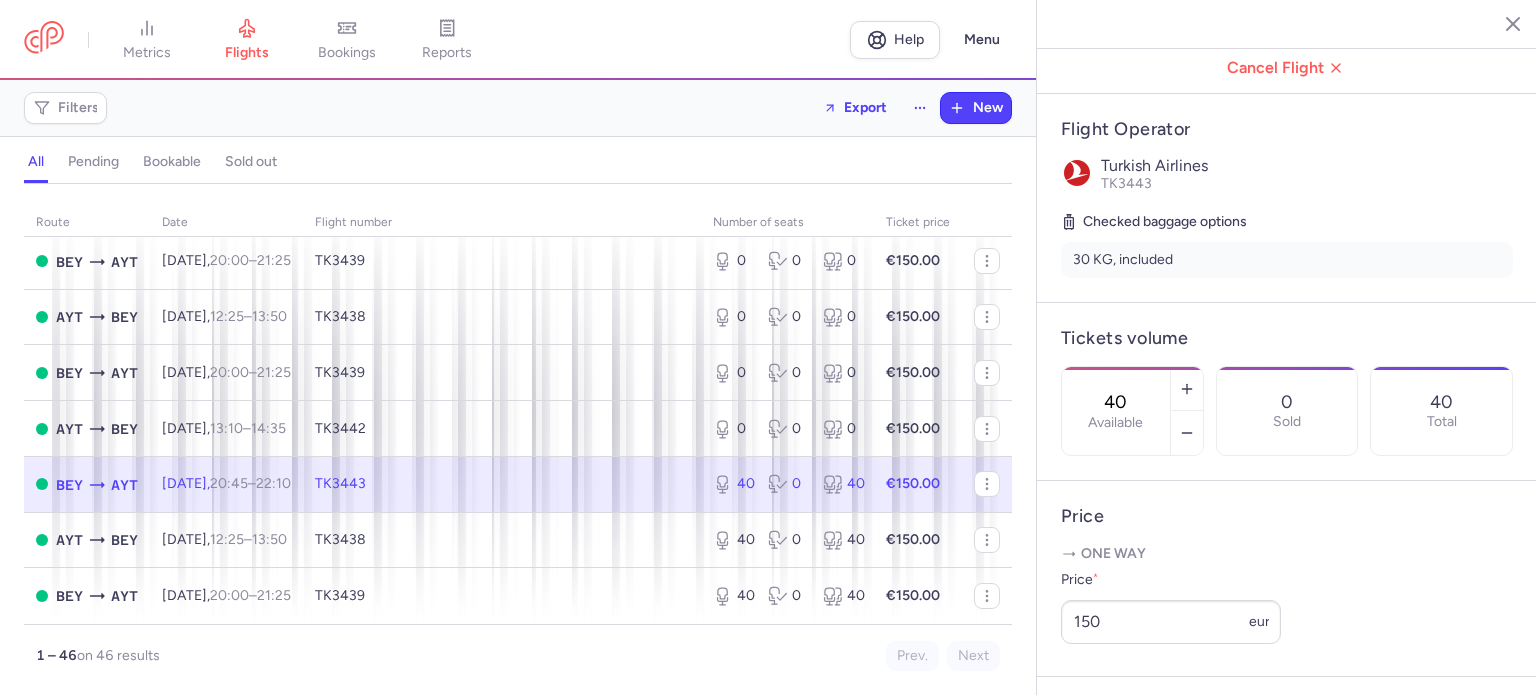 click on "40" at bounding box center [1116, 402] 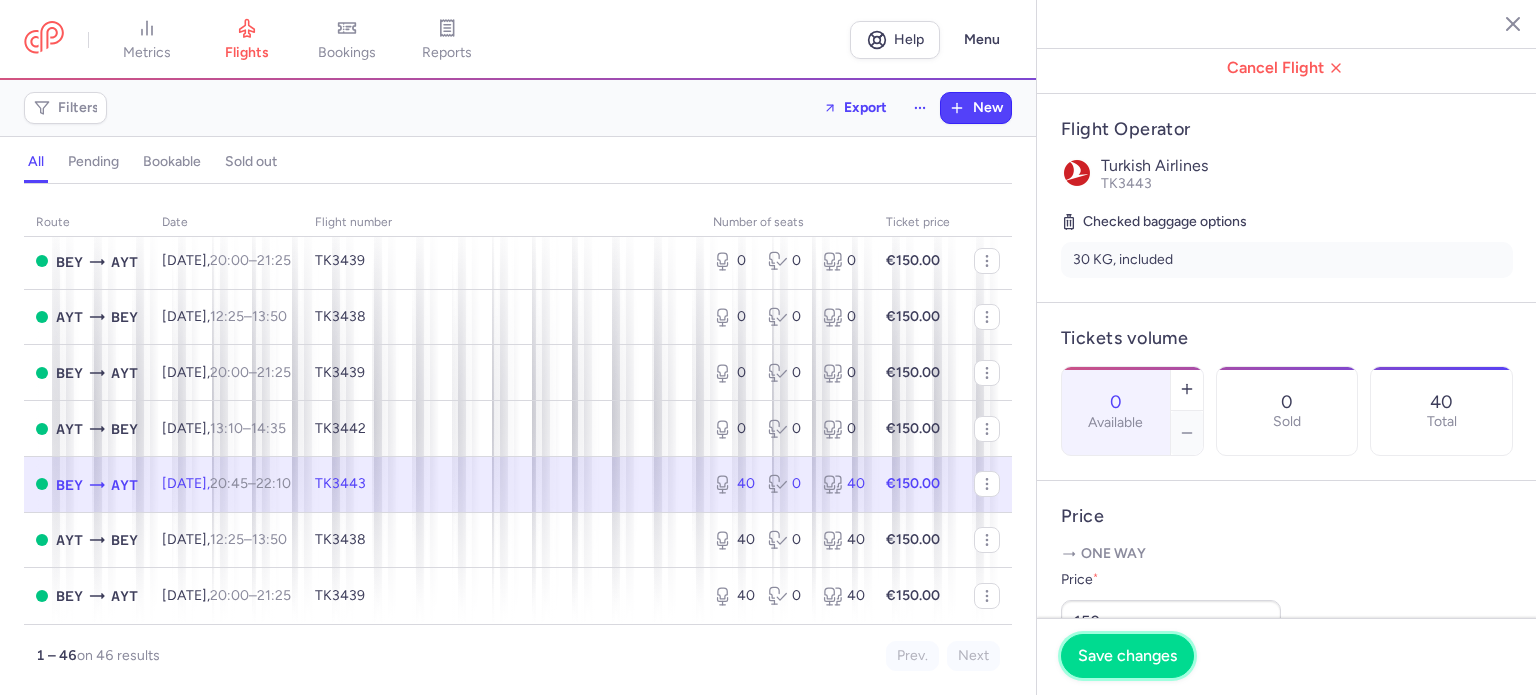 click on "Save changes" at bounding box center [1127, 656] 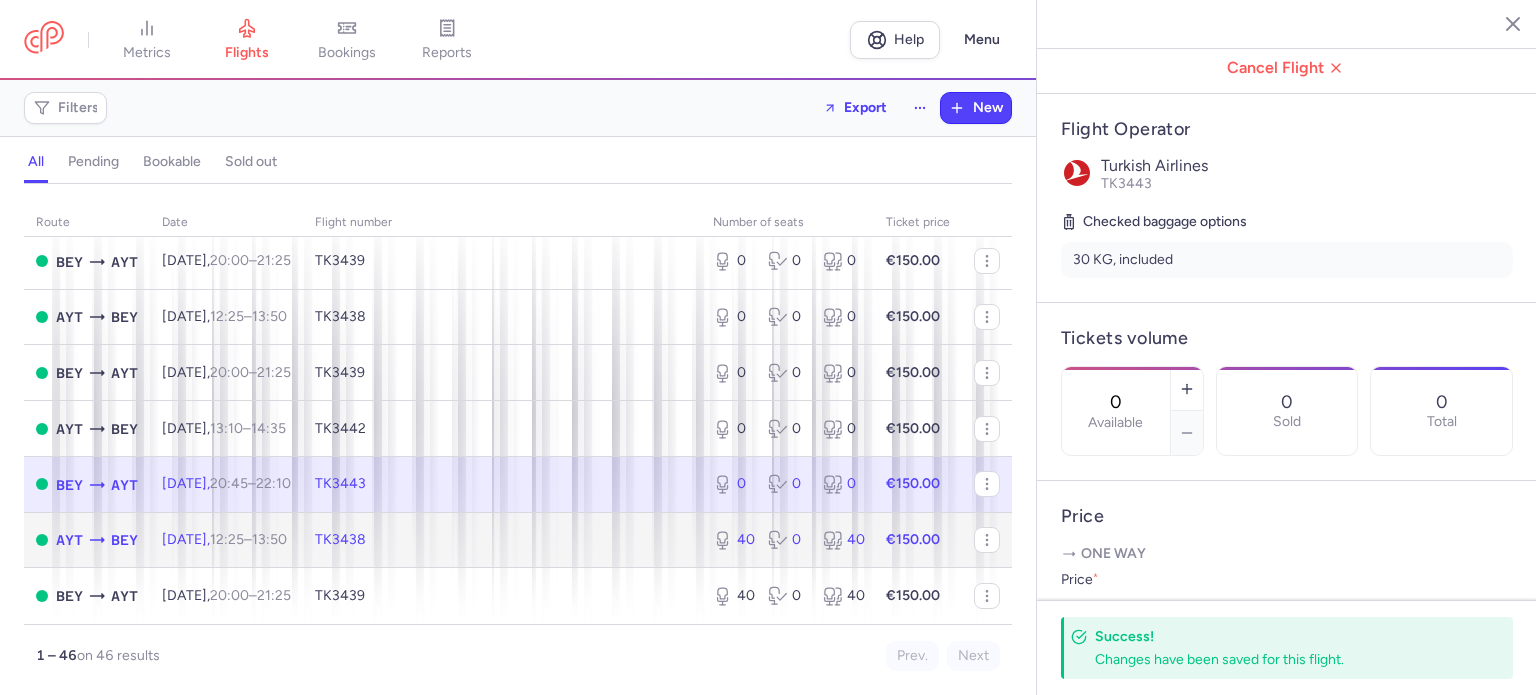 click on "TK3438" at bounding box center [502, 540] 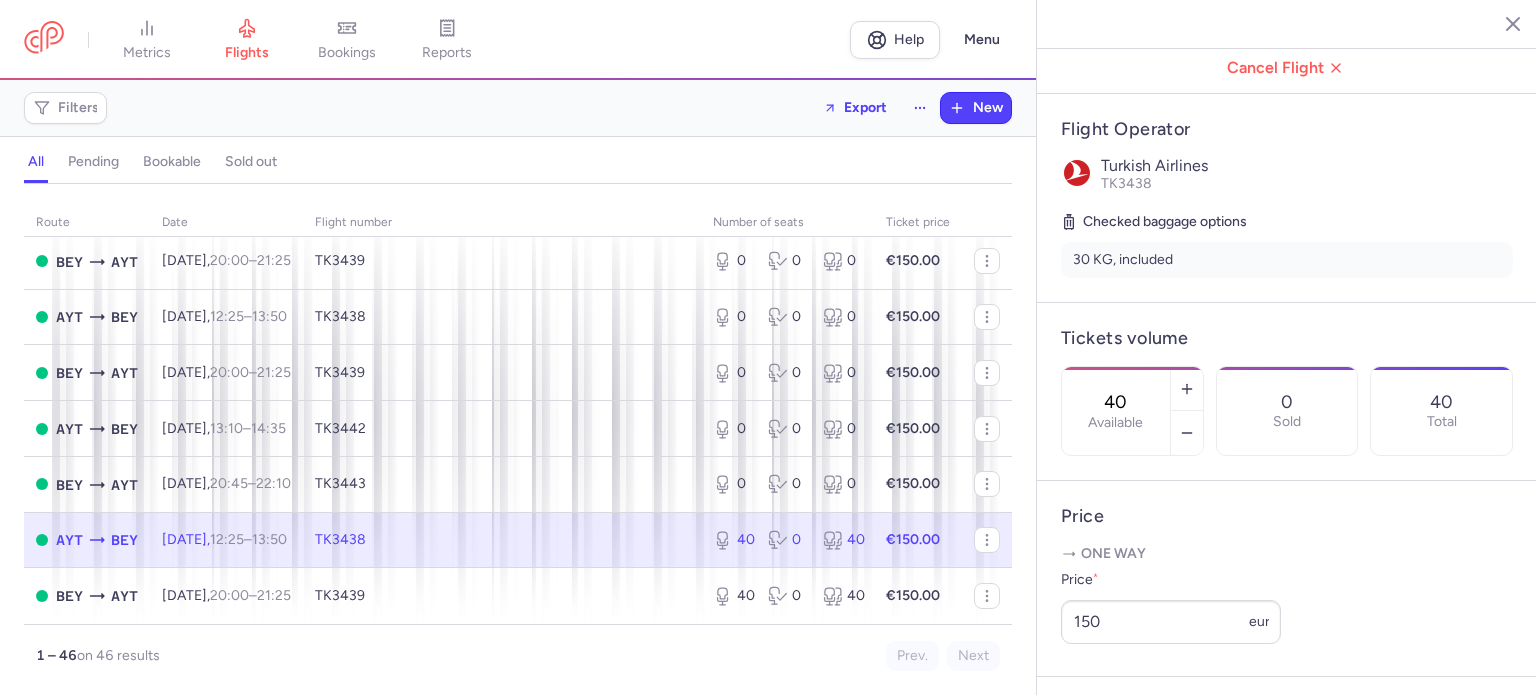 click on "40" at bounding box center (1116, 402) 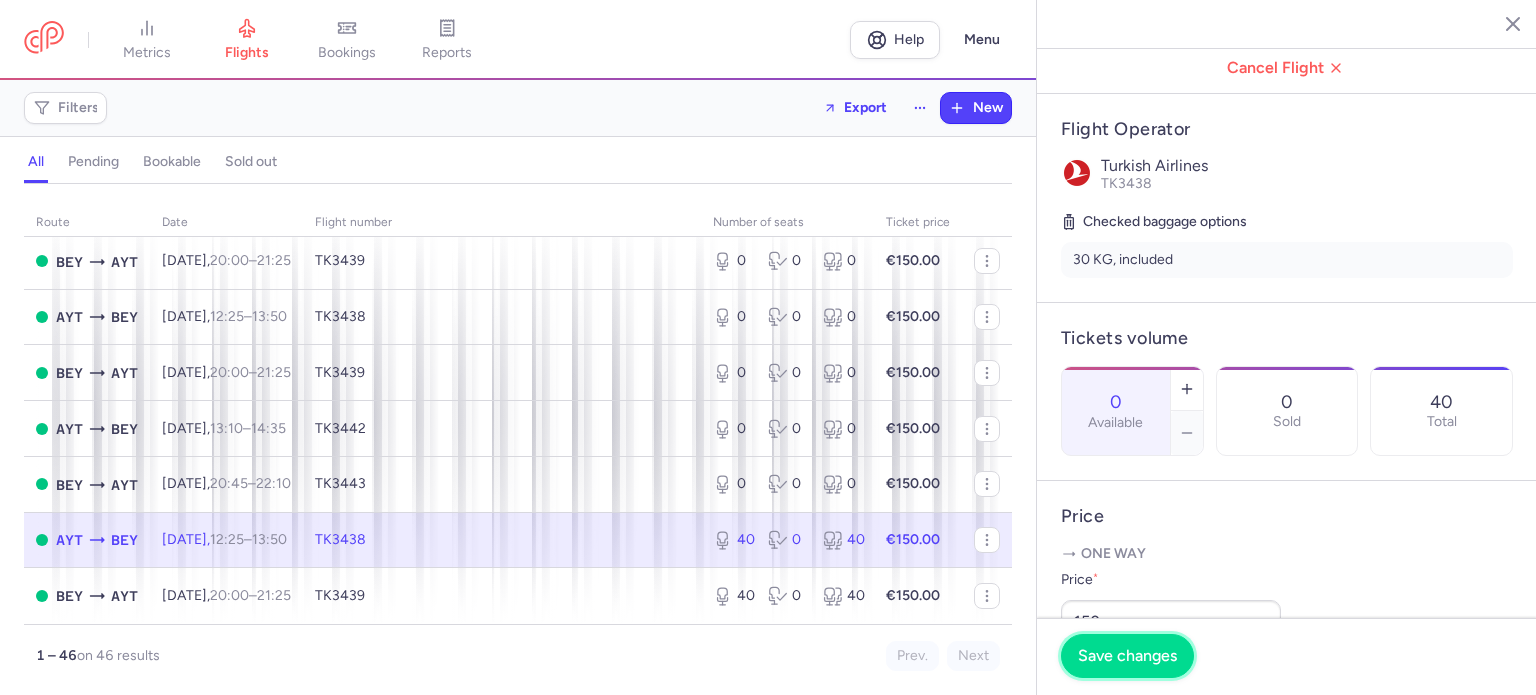 click on "Save changes" at bounding box center [1127, 656] 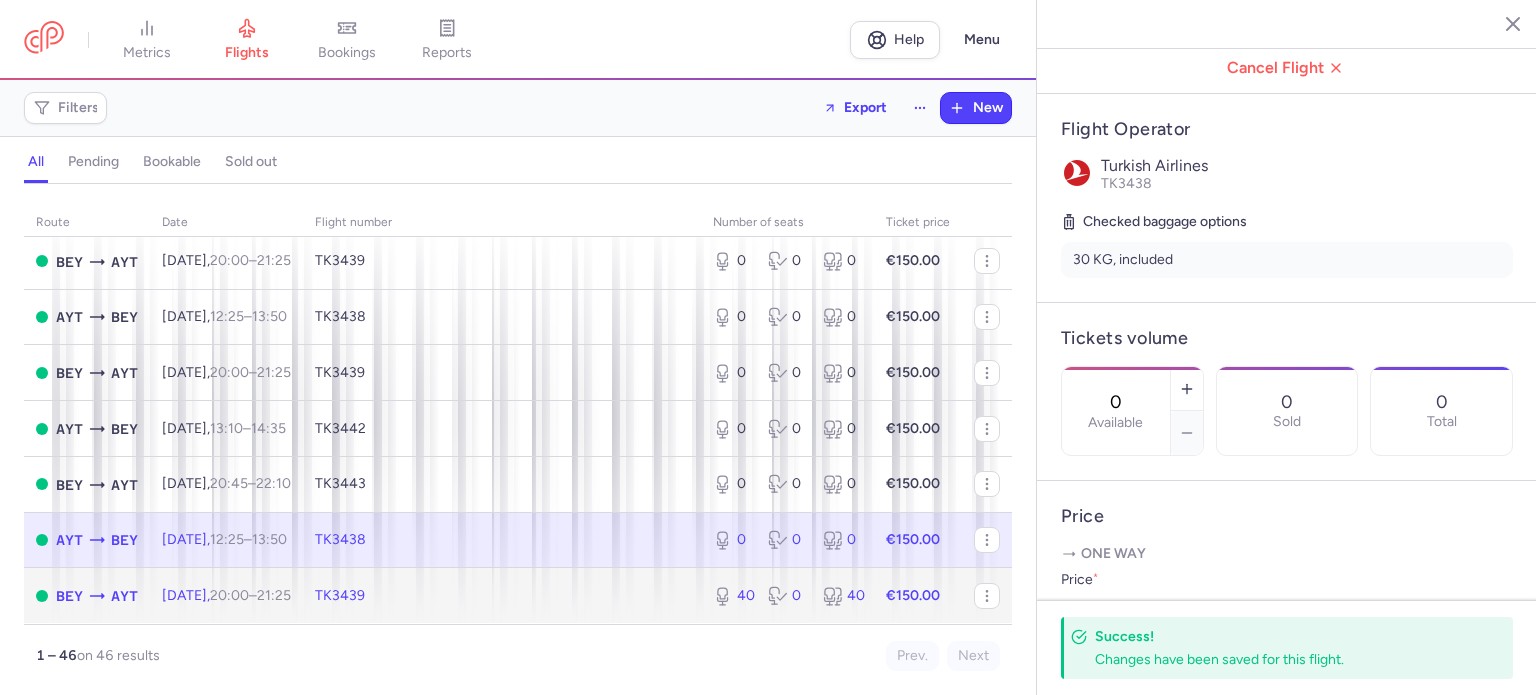 click on "TK3439" at bounding box center [502, 595] 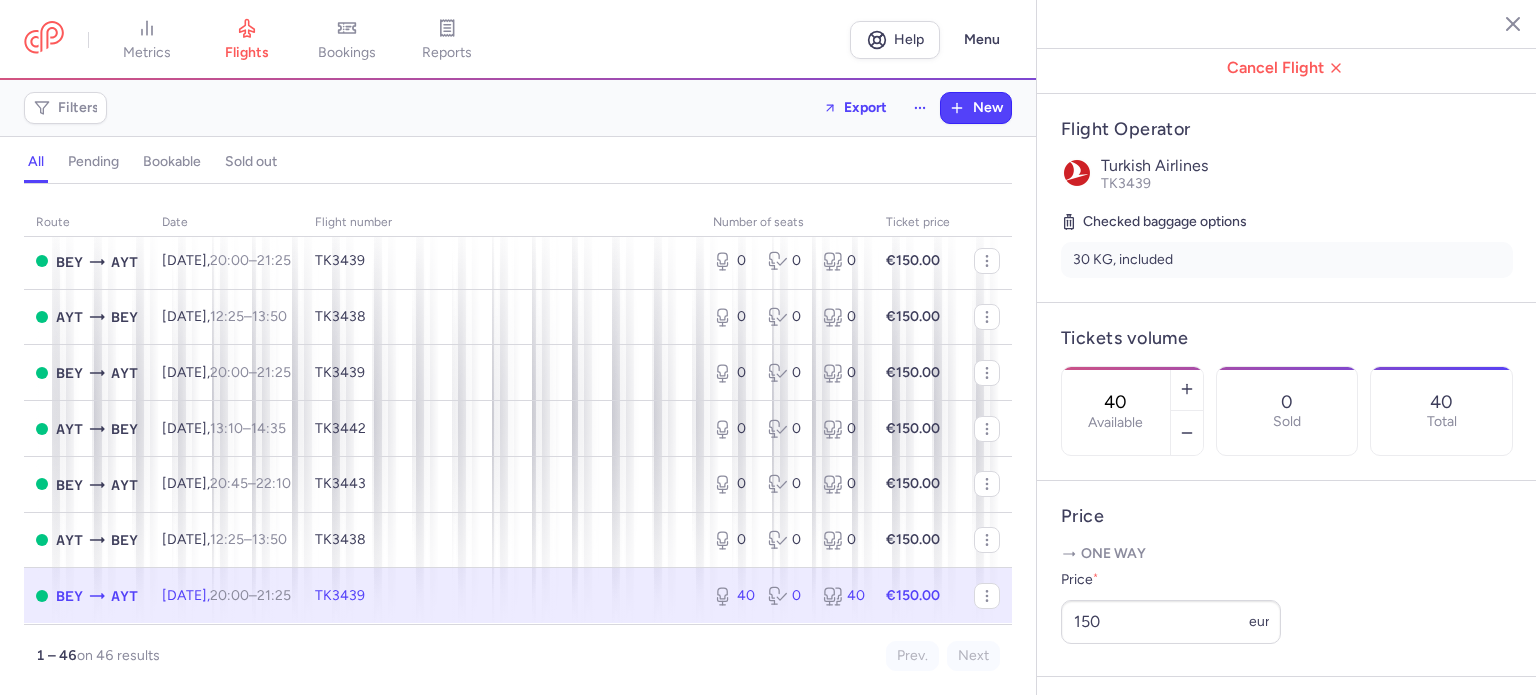 click on "40" at bounding box center (1116, 402) 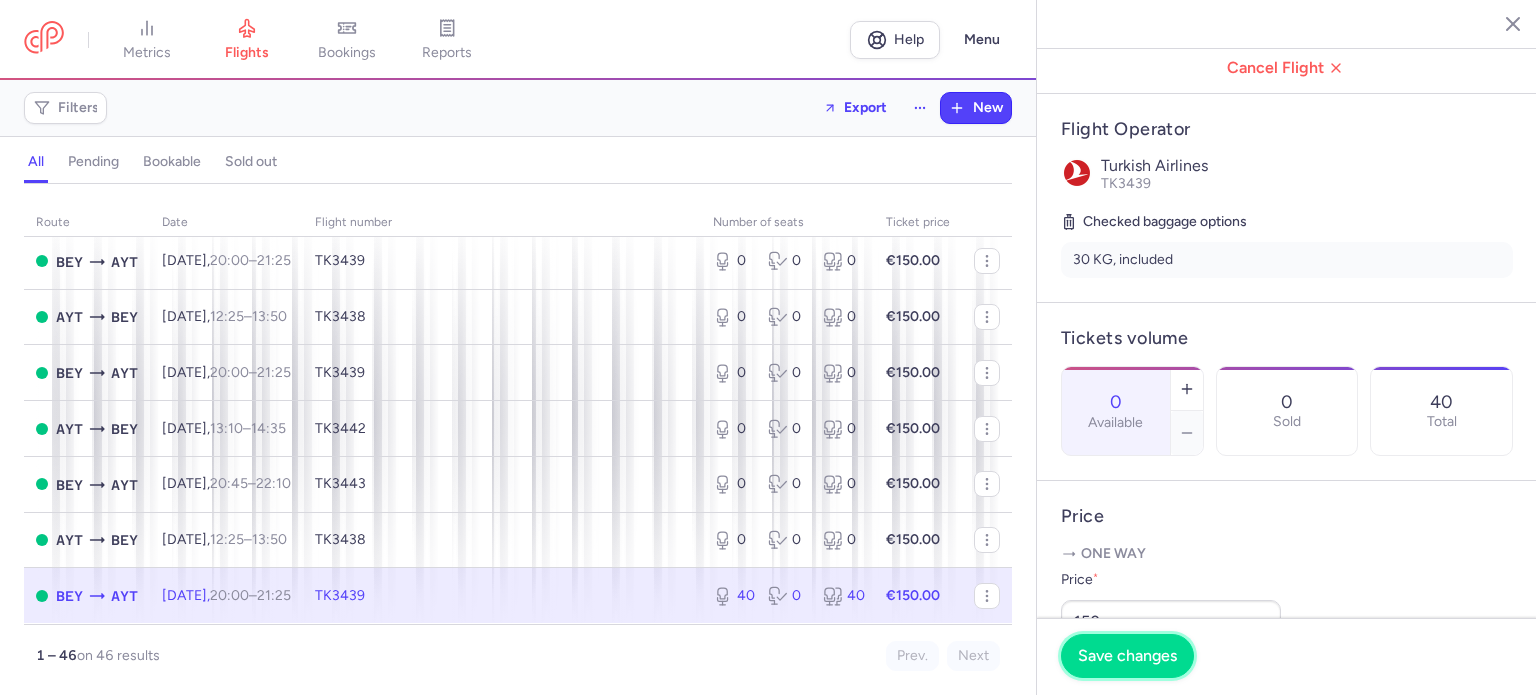 click on "Save changes" at bounding box center [1127, 656] 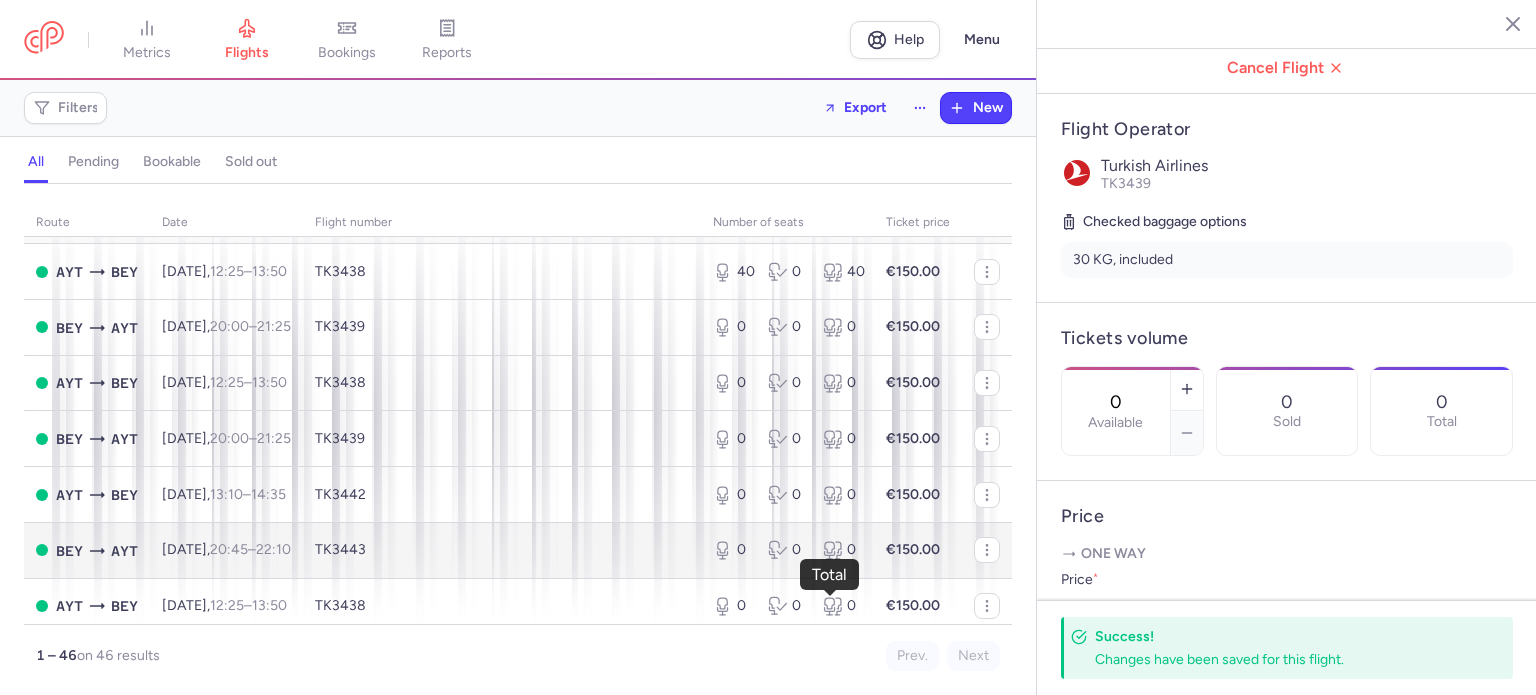 scroll, scrollTop: 2211, scrollLeft: 0, axis: vertical 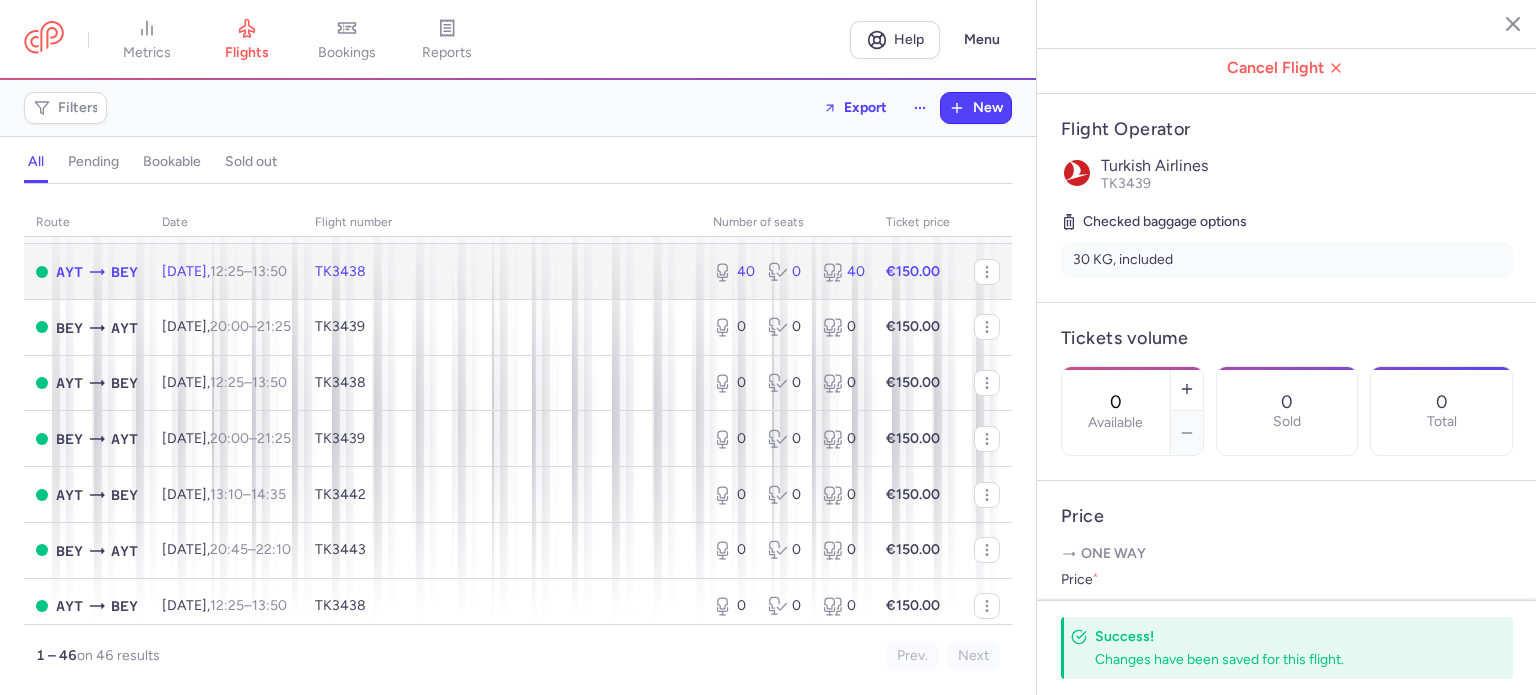click on "TK3438" at bounding box center [502, 272] 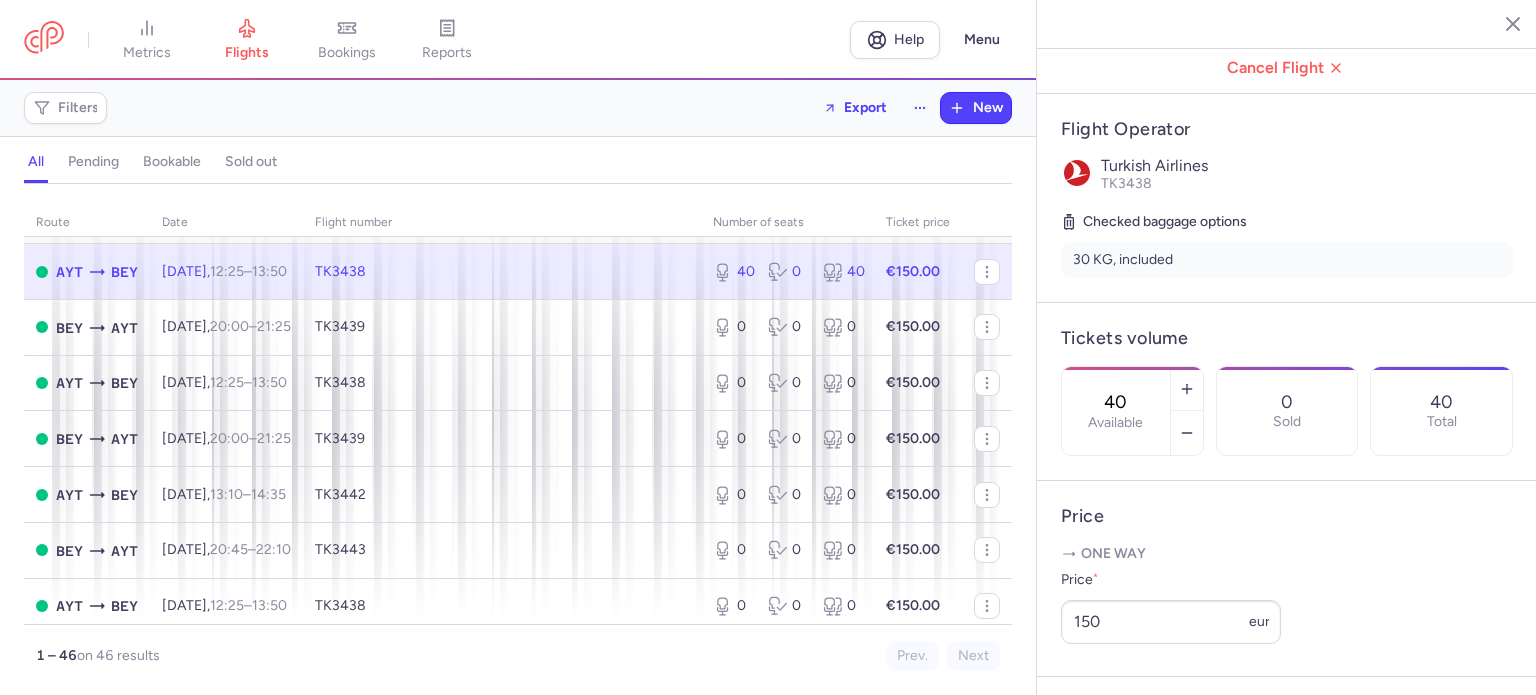 click on "40" at bounding box center (1116, 402) 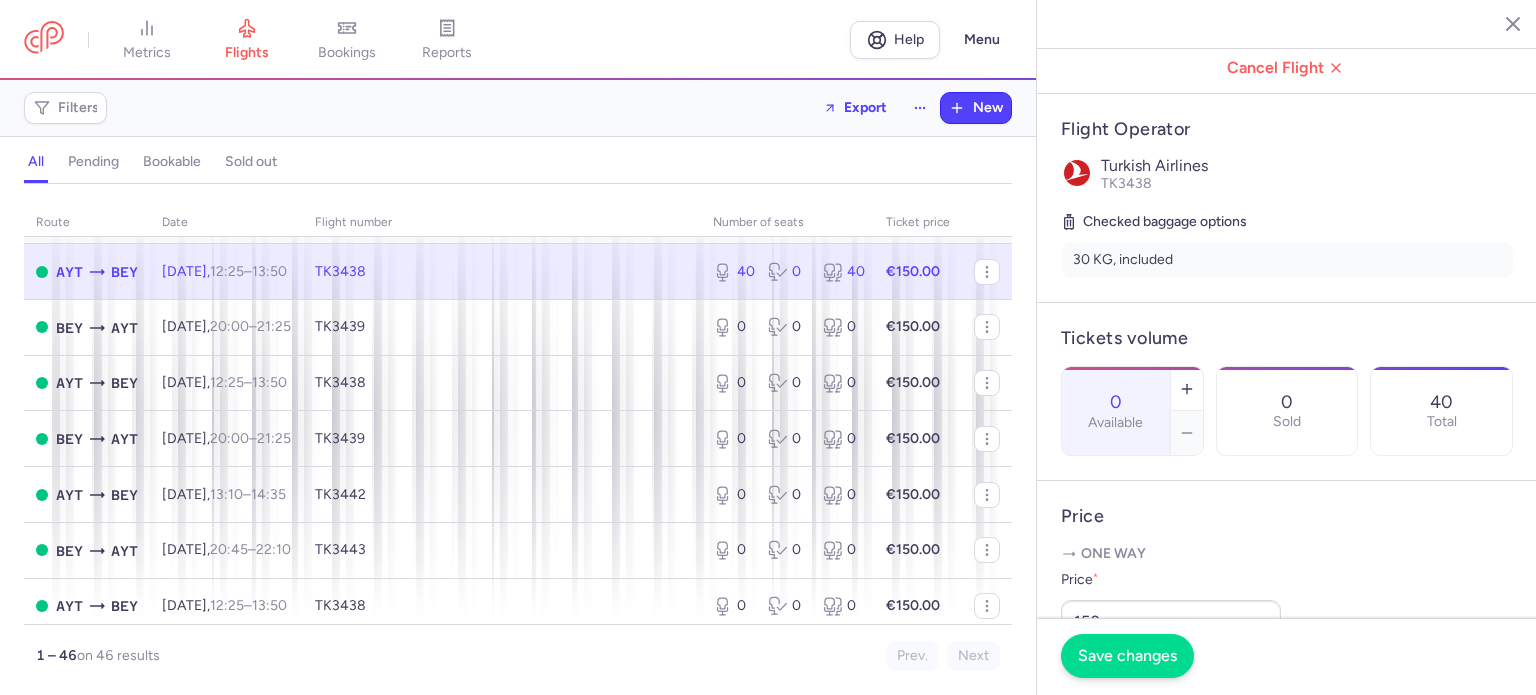 type on "0" 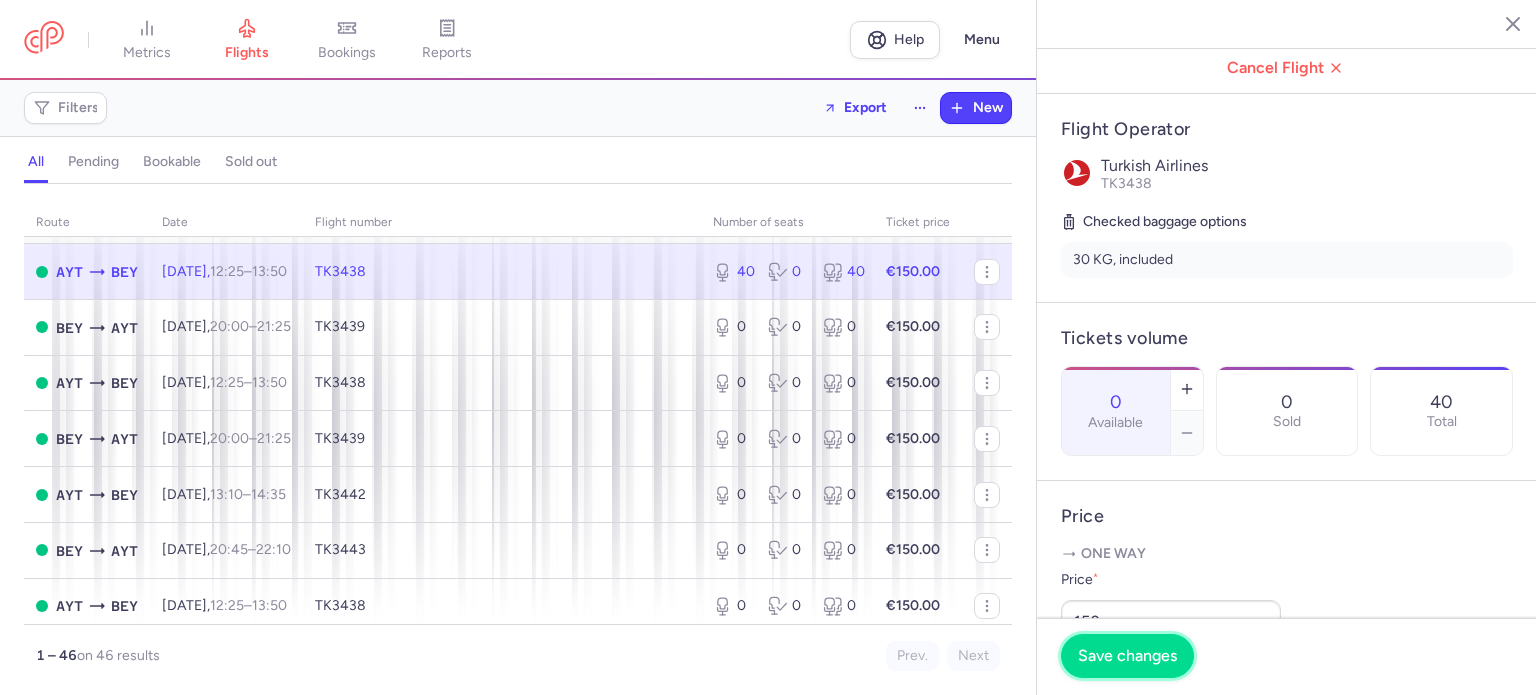 click on "Save changes" at bounding box center (1127, 656) 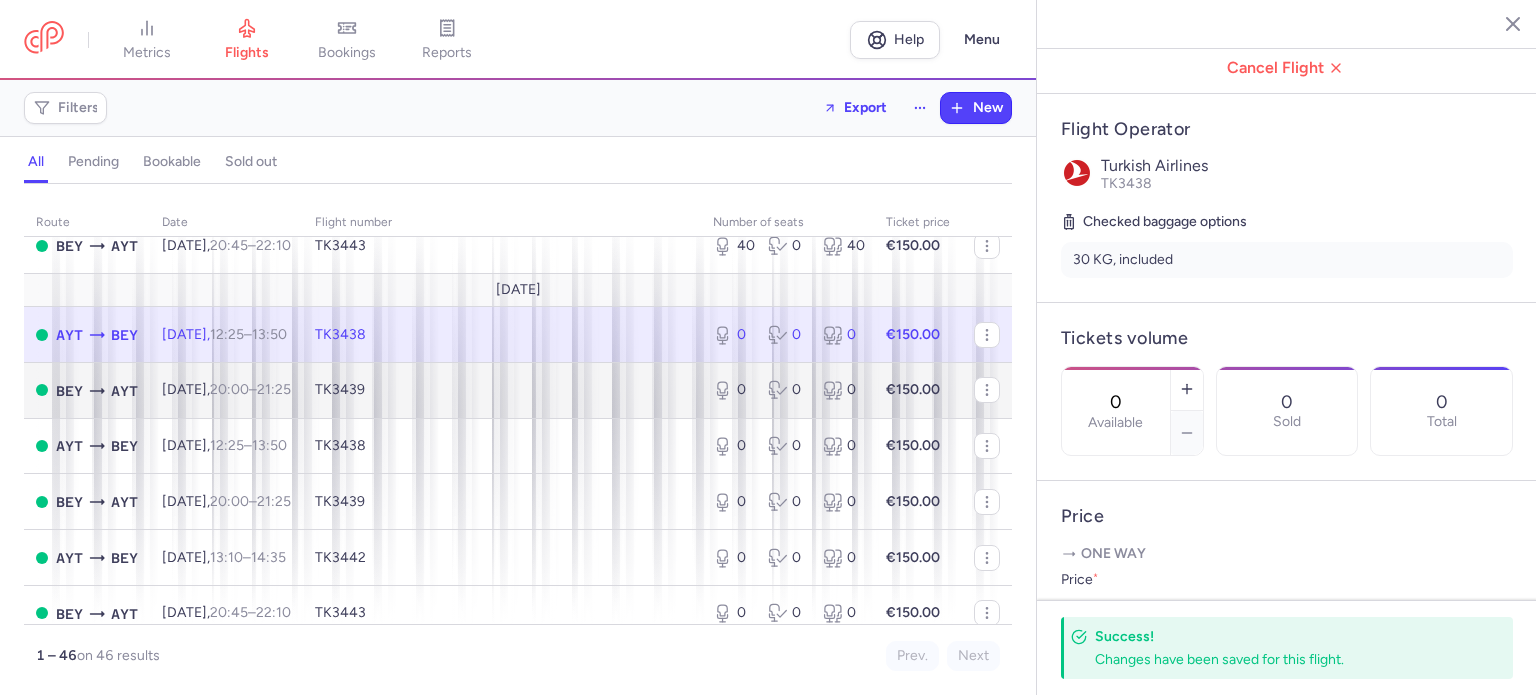 scroll, scrollTop: 2149, scrollLeft: 0, axis: vertical 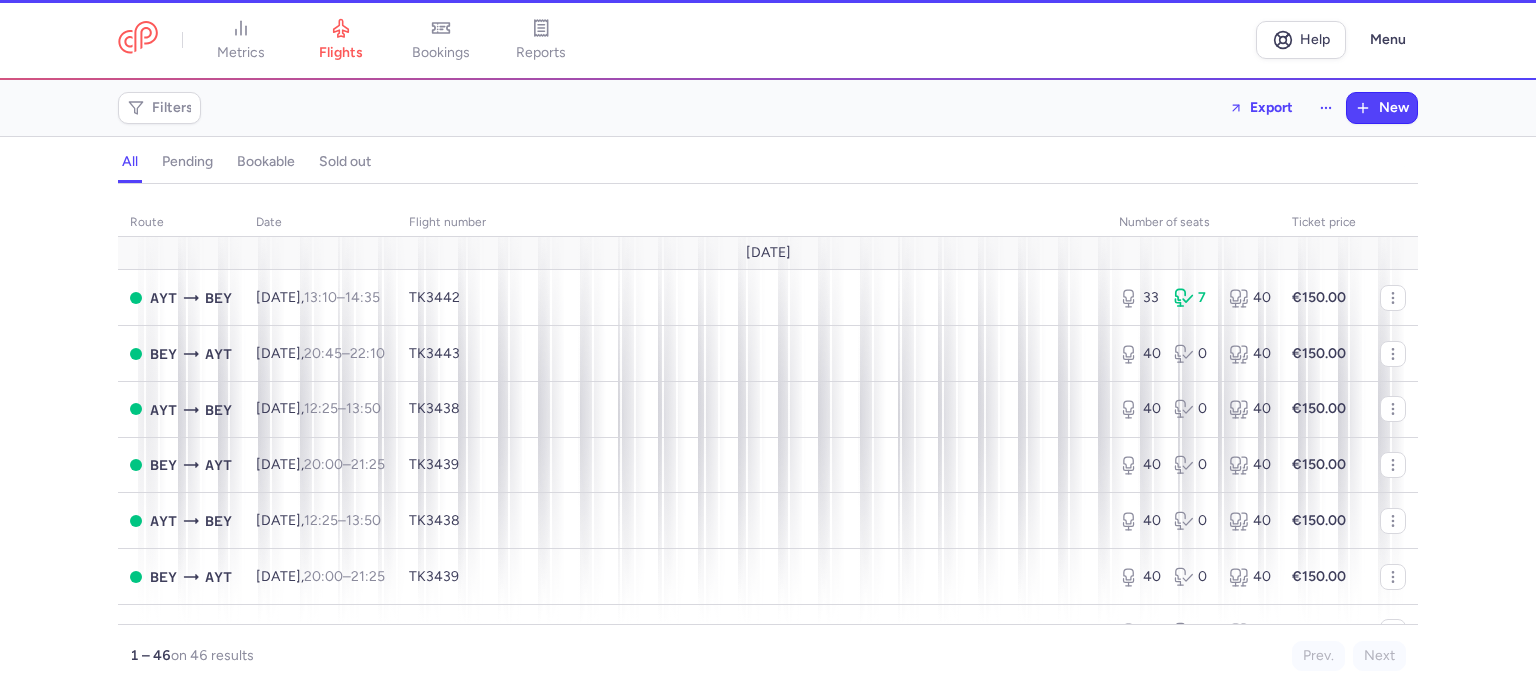 select on "days" 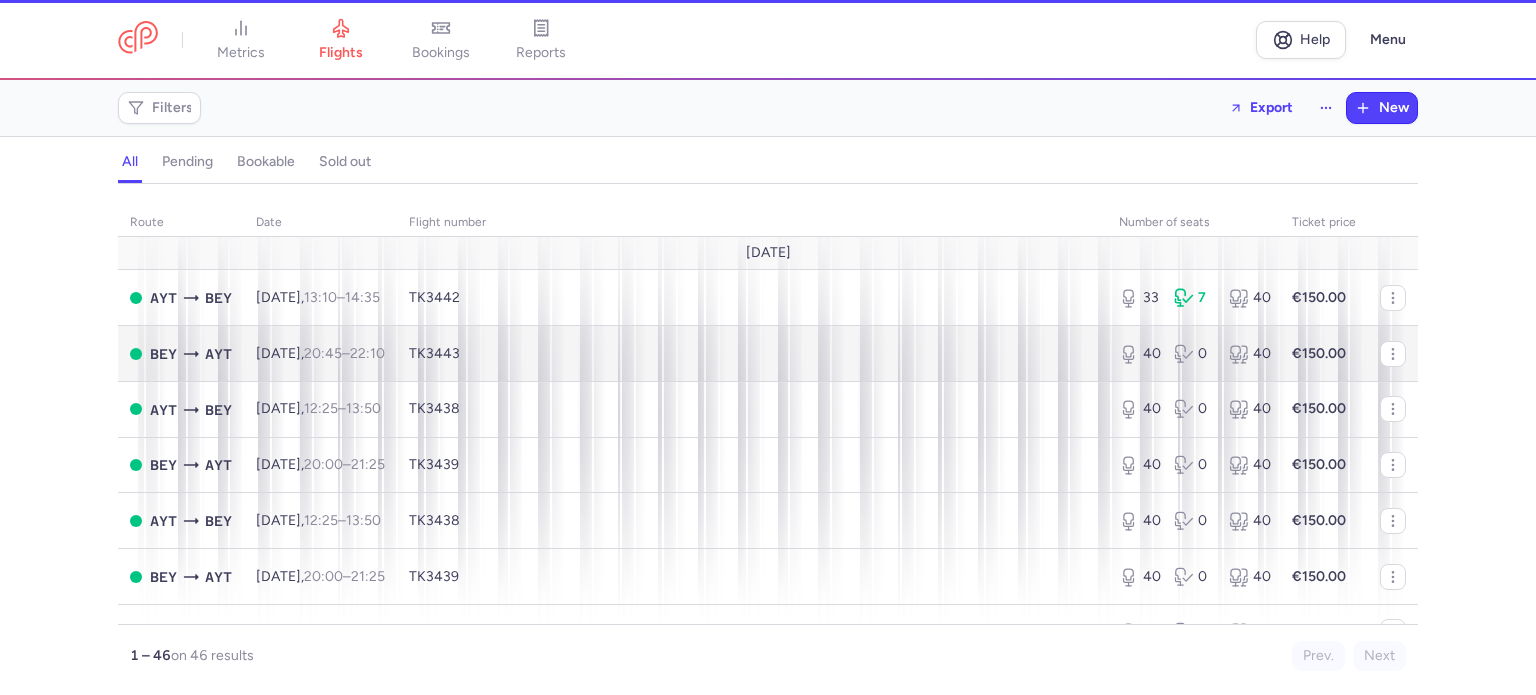 scroll, scrollTop: 0, scrollLeft: 0, axis: both 